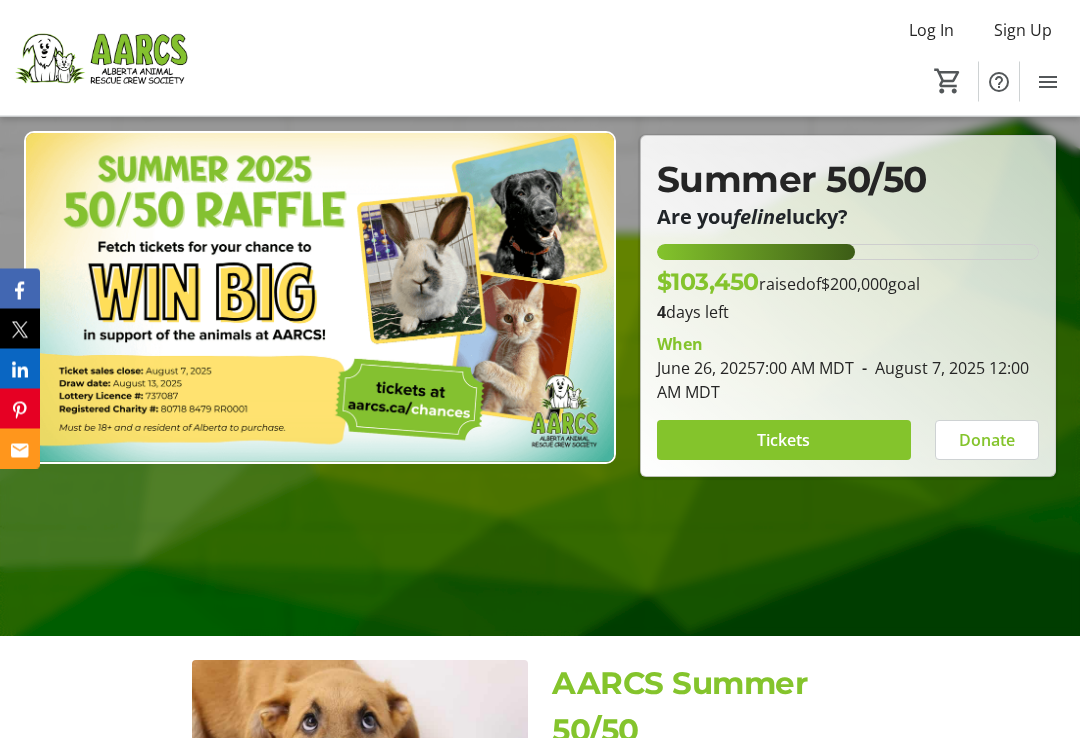 scroll, scrollTop: 209, scrollLeft: 0, axis: vertical 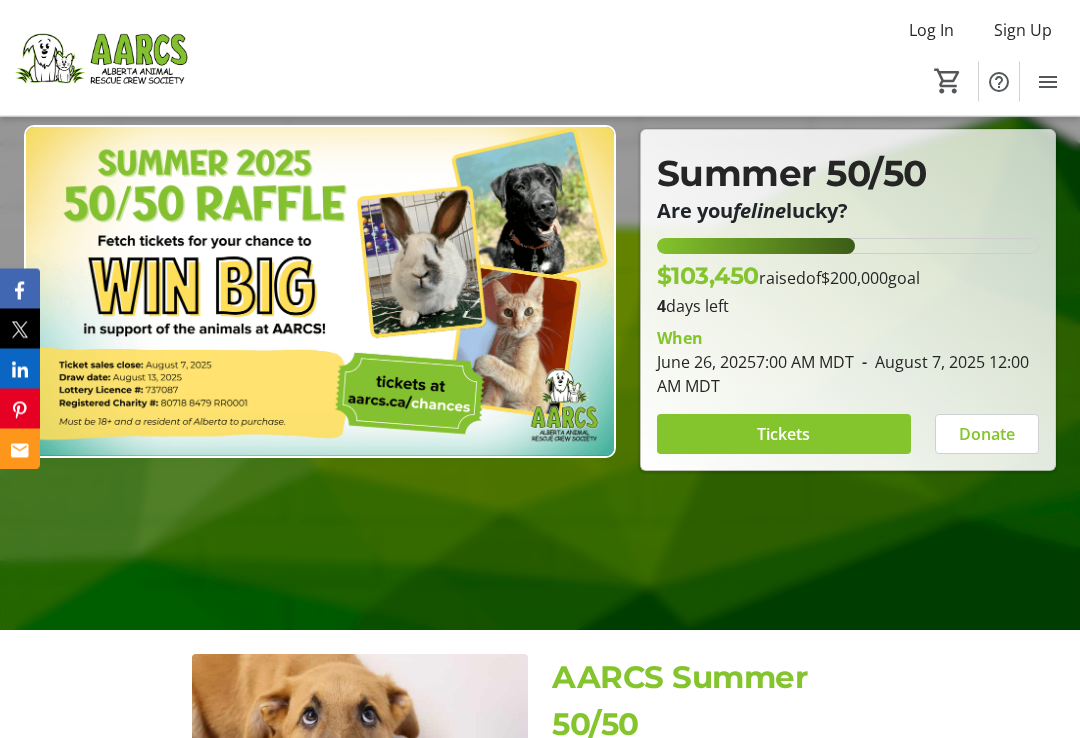 click at bounding box center [784, 435] 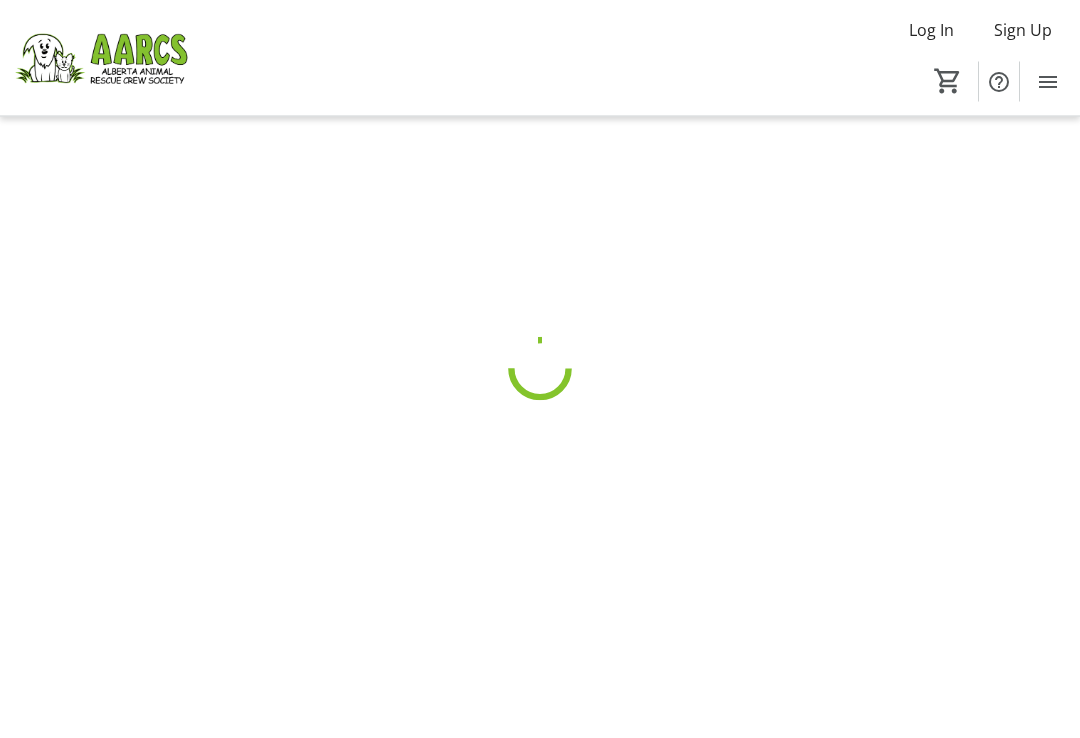 scroll, scrollTop: 0, scrollLeft: 0, axis: both 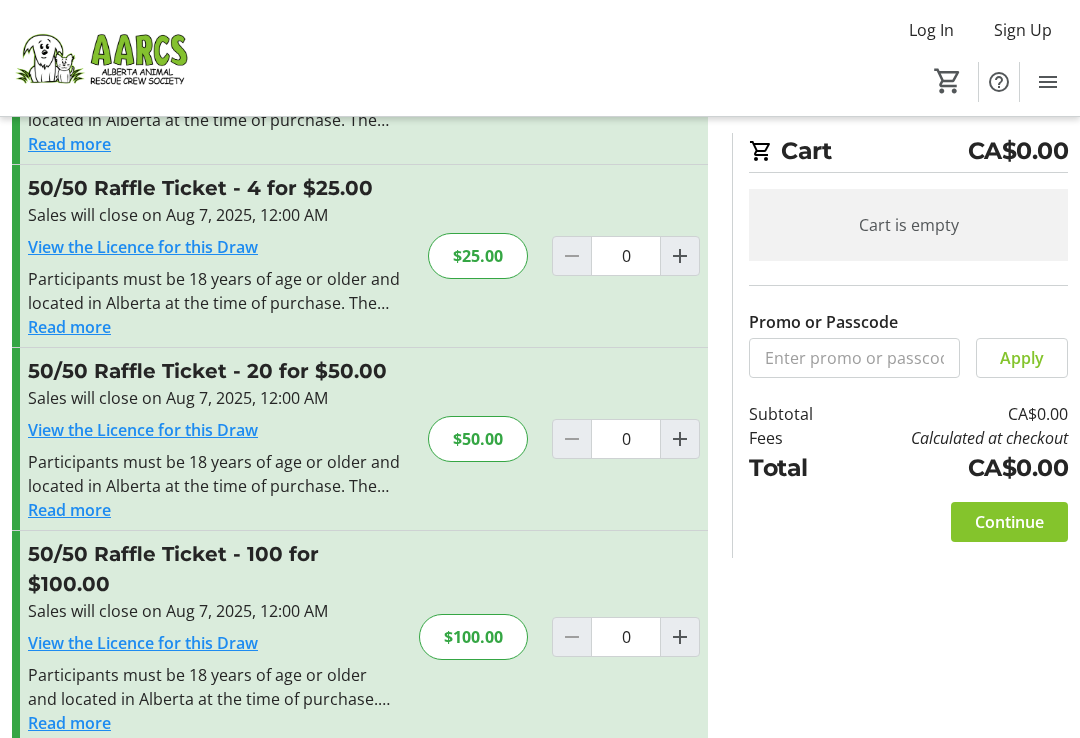 click 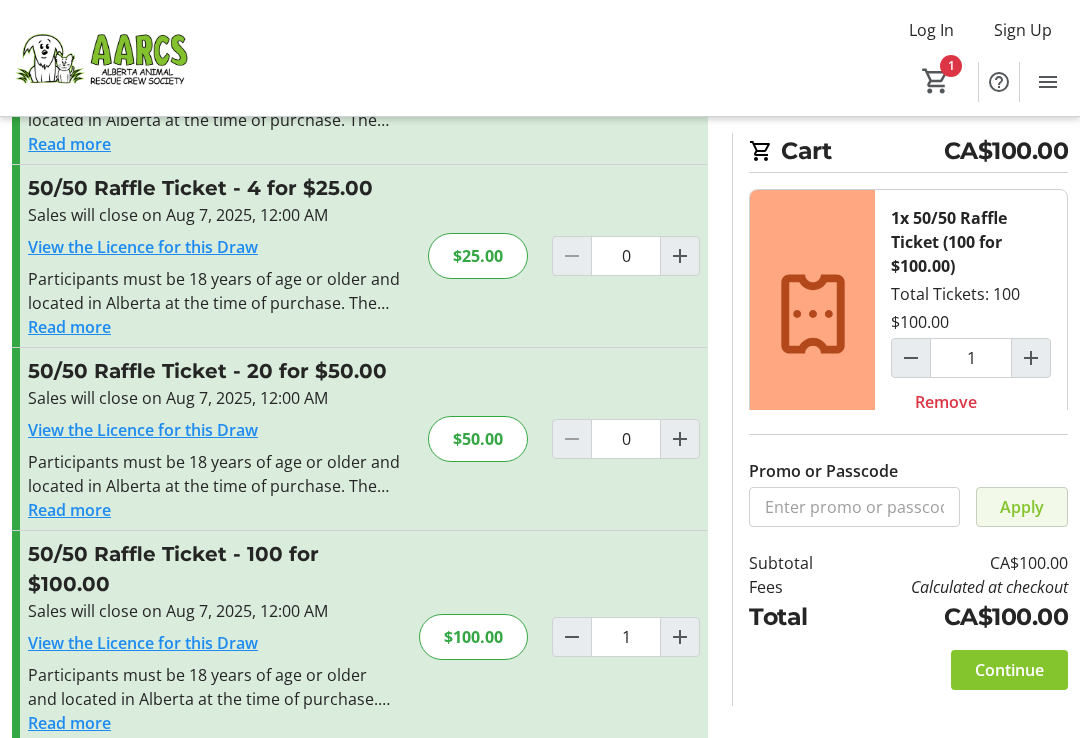 click on "Apply" 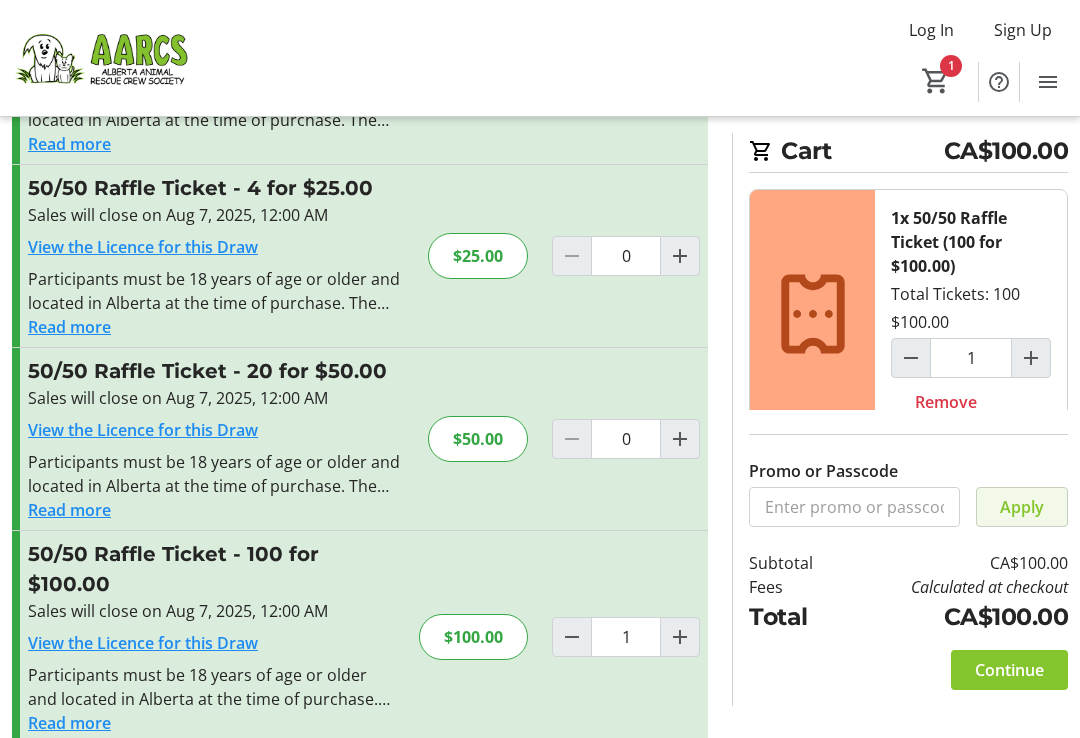 click on "Apply" 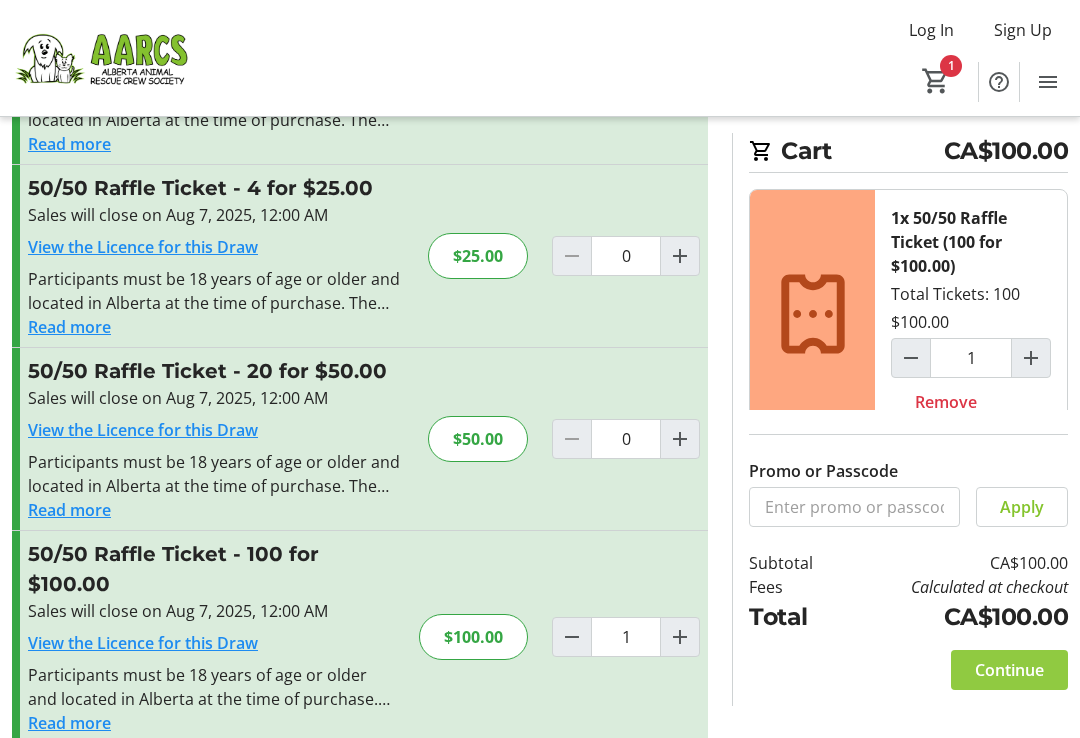 click on "Continue" 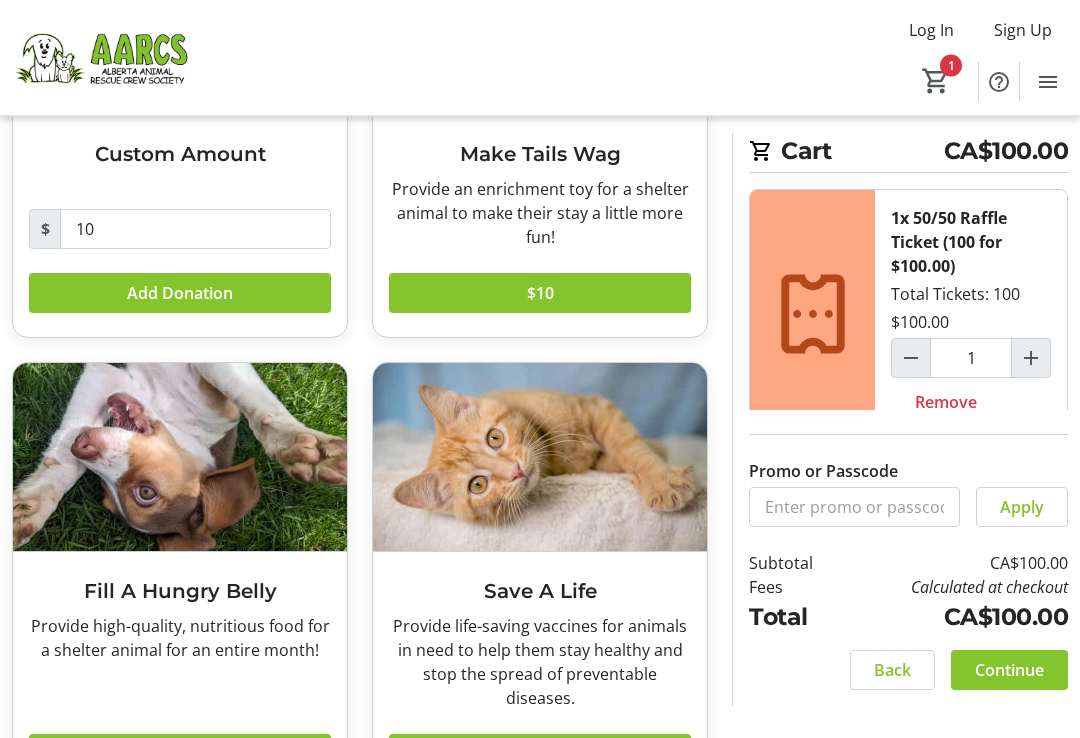 scroll, scrollTop: 331, scrollLeft: 0, axis: vertical 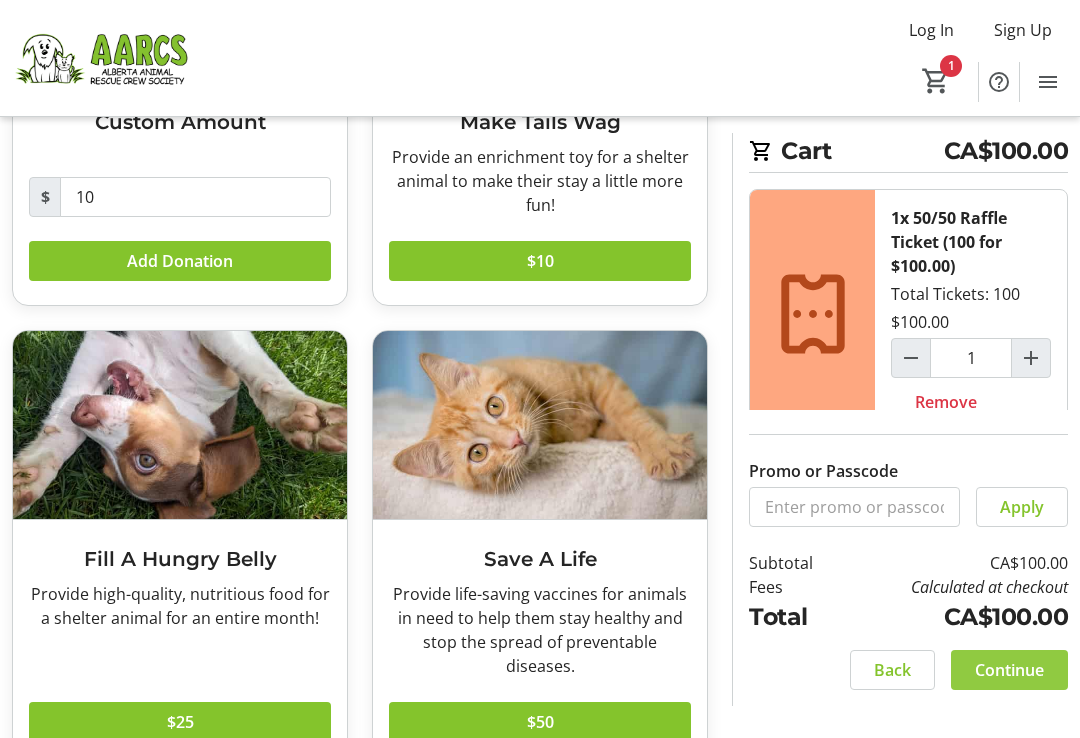 click on "Continue" 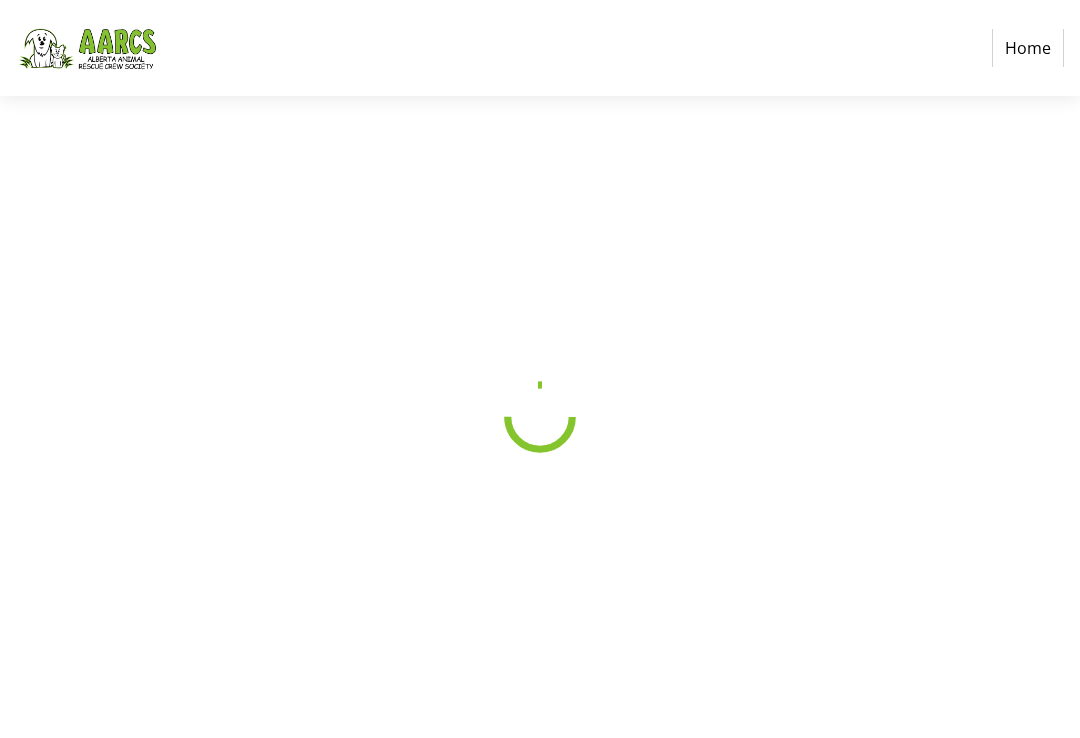 scroll, scrollTop: 0, scrollLeft: 0, axis: both 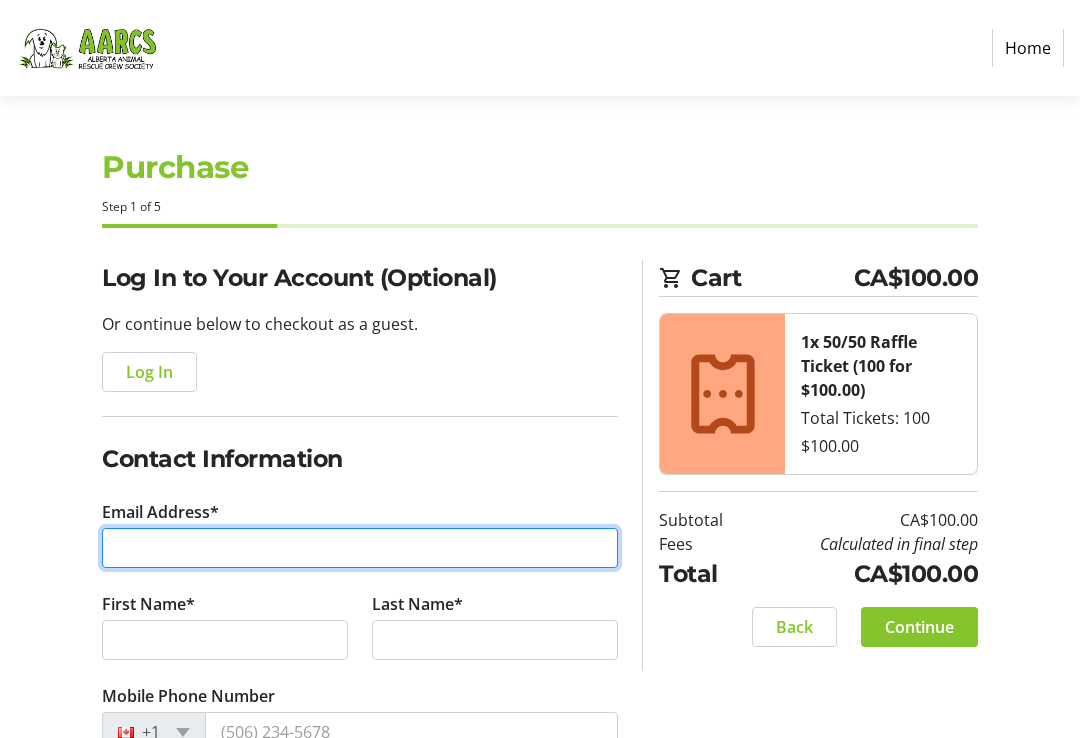 click on "Email Address*" at bounding box center (360, 548) 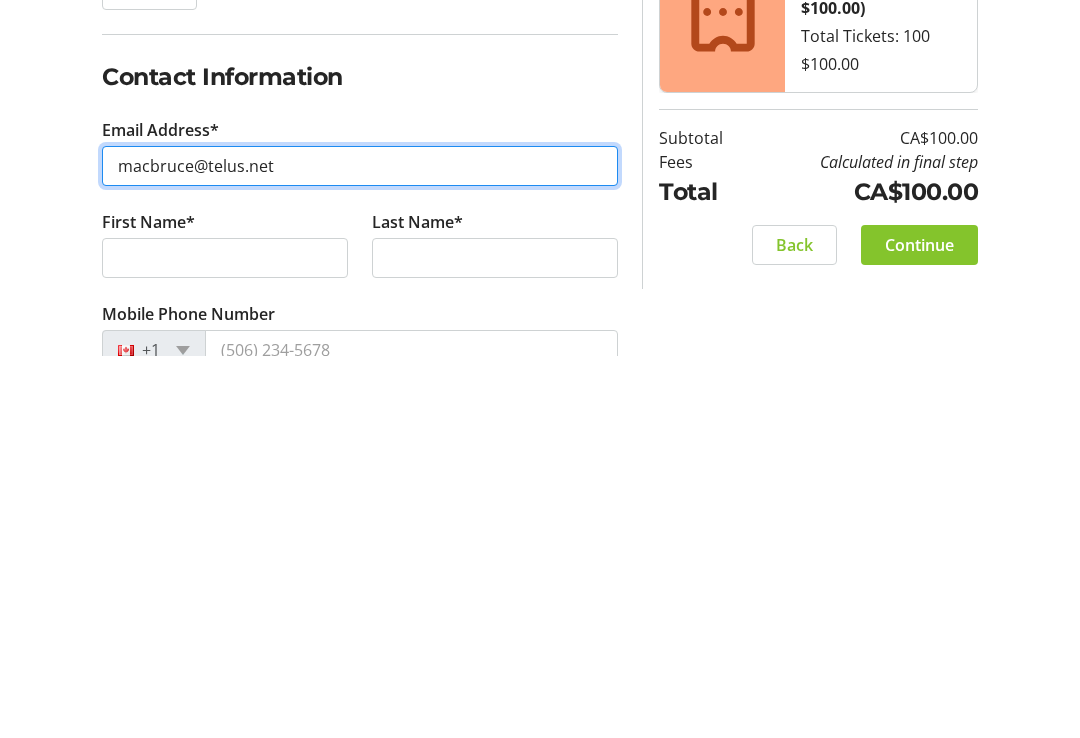 type on "macbruce@telus.net" 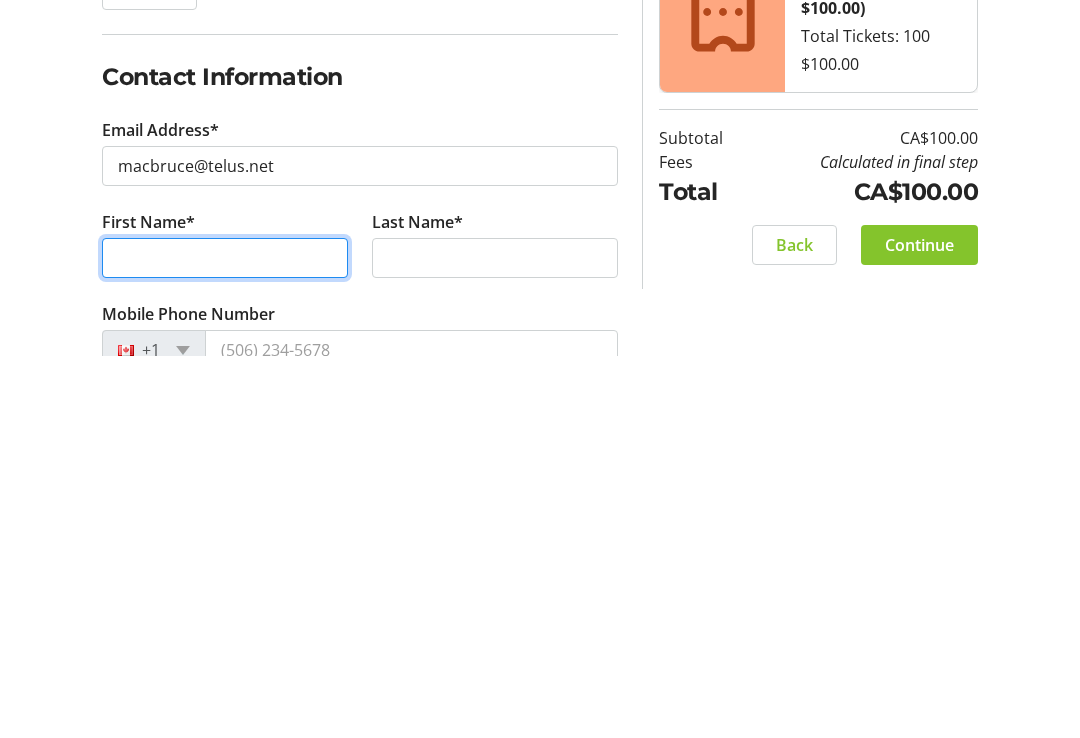 click on "First Name*" at bounding box center (225, 640) 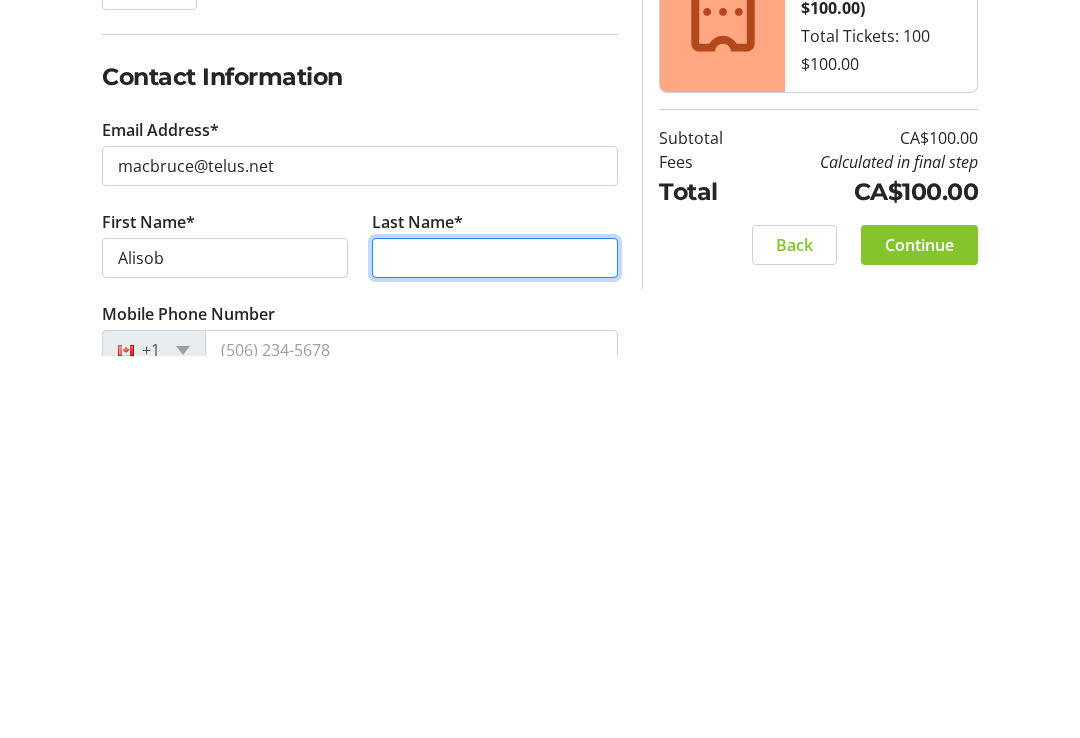 click on "Last Name*" at bounding box center [495, 640] 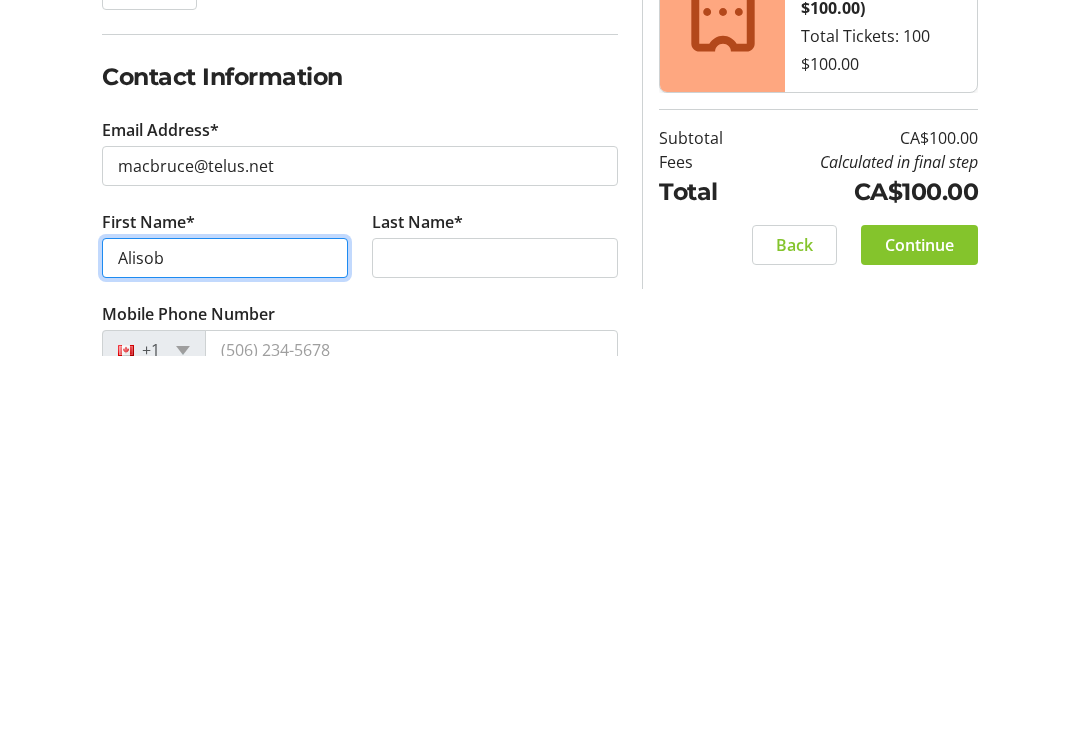 click on "Alisob" at bounding box center [225, 640] 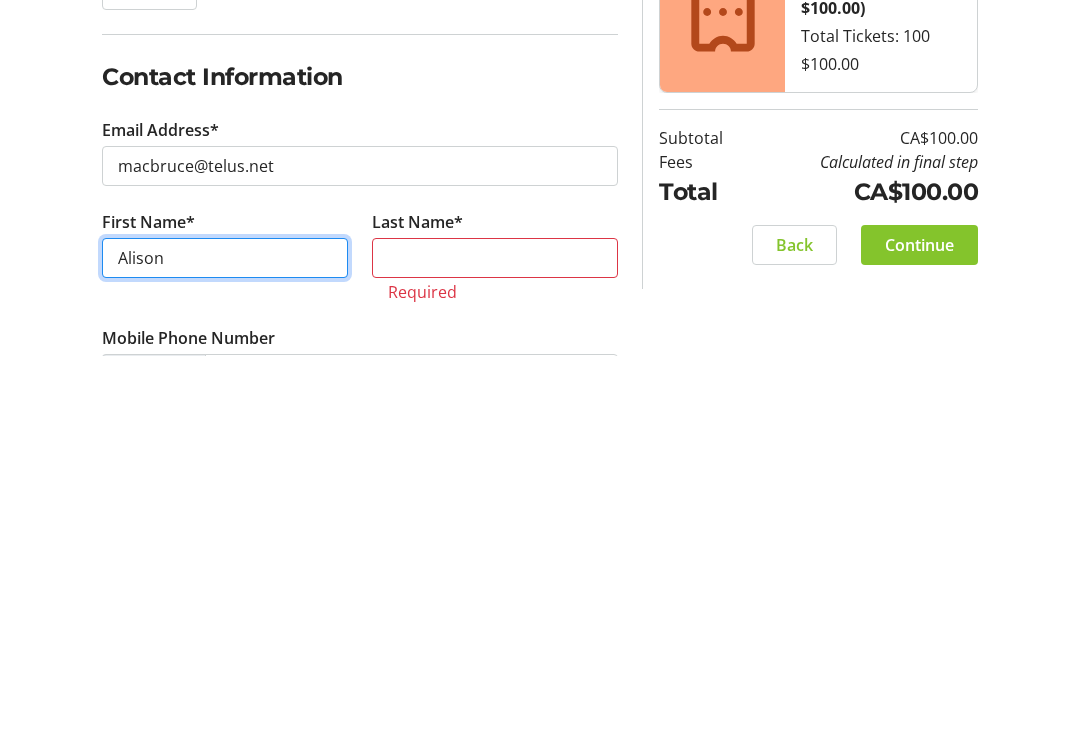type on "Alison" 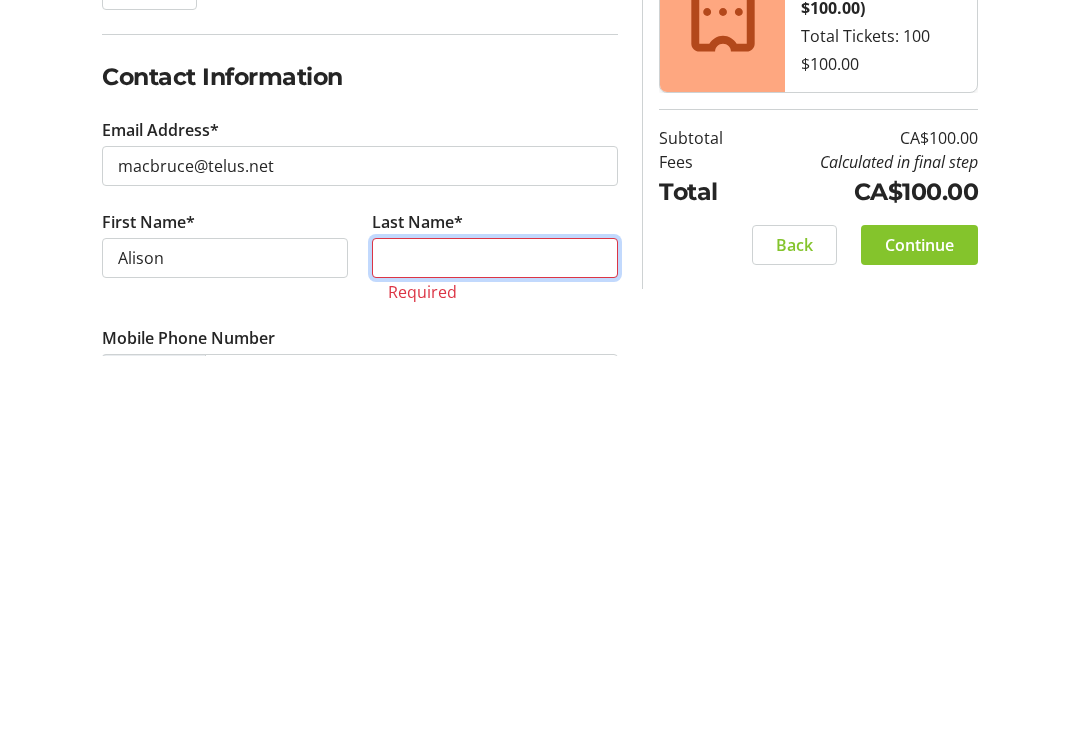 click on "Last Name*" at bounding box center (495, 640) 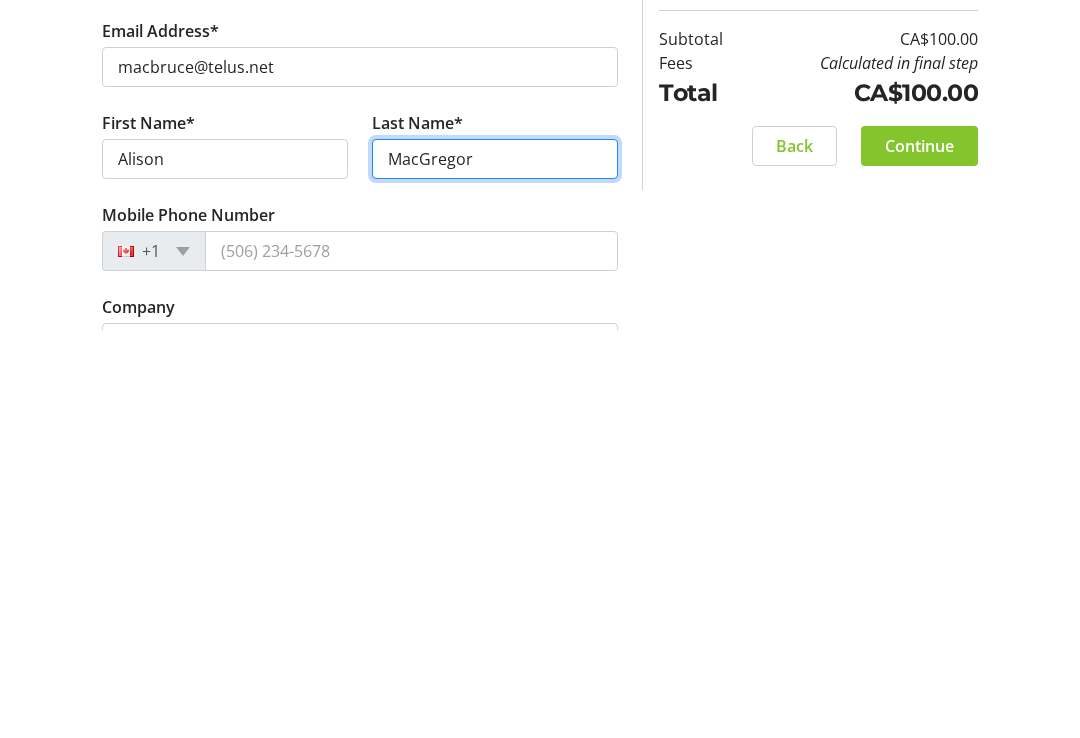 scroll, scrollTop: 79, scrollLeft: 0, axis: vertical 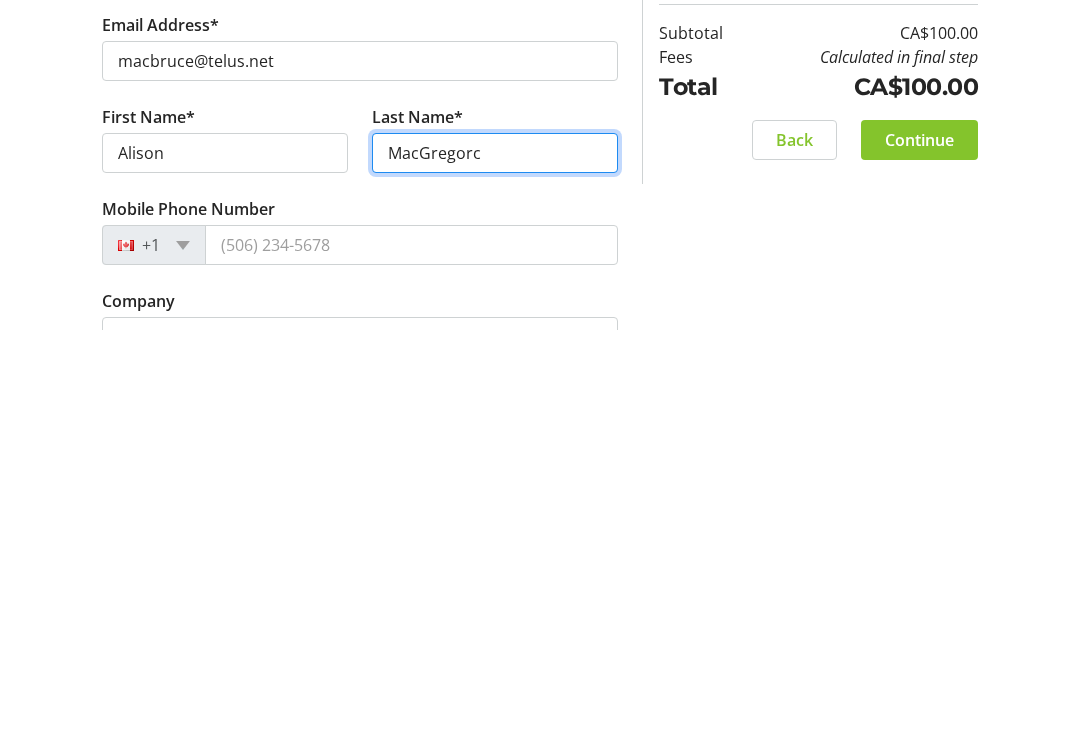 type on "MacGregorc" 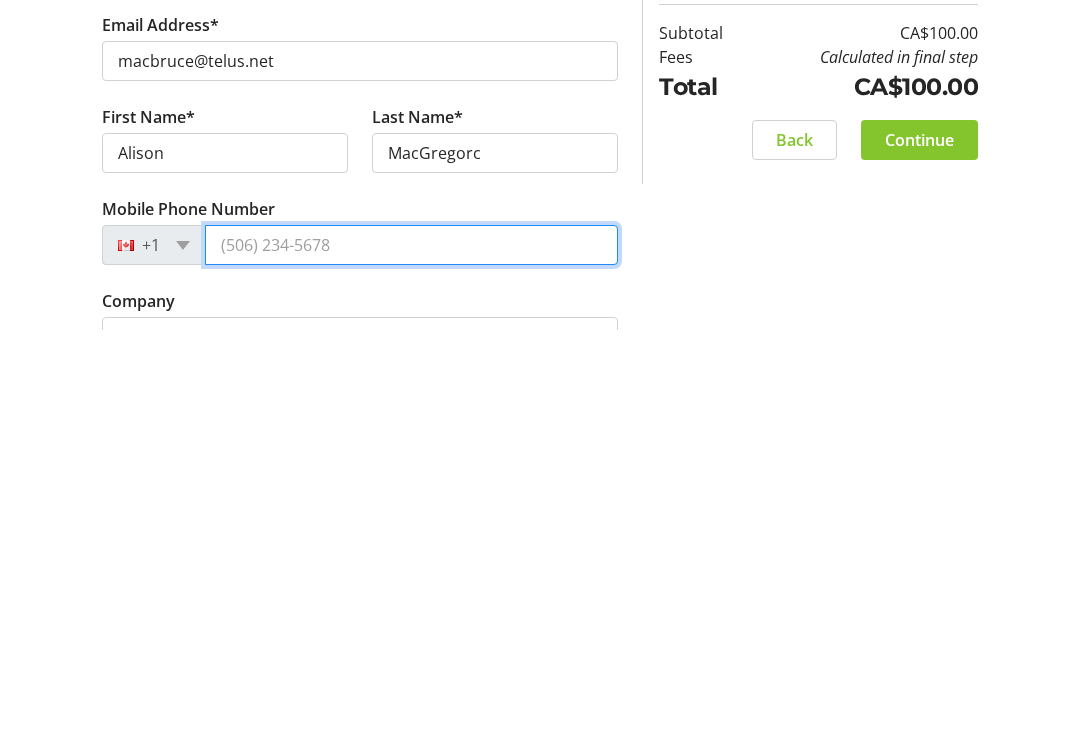 click on "Mobile Phone Number" at bounding box center [411, 653] 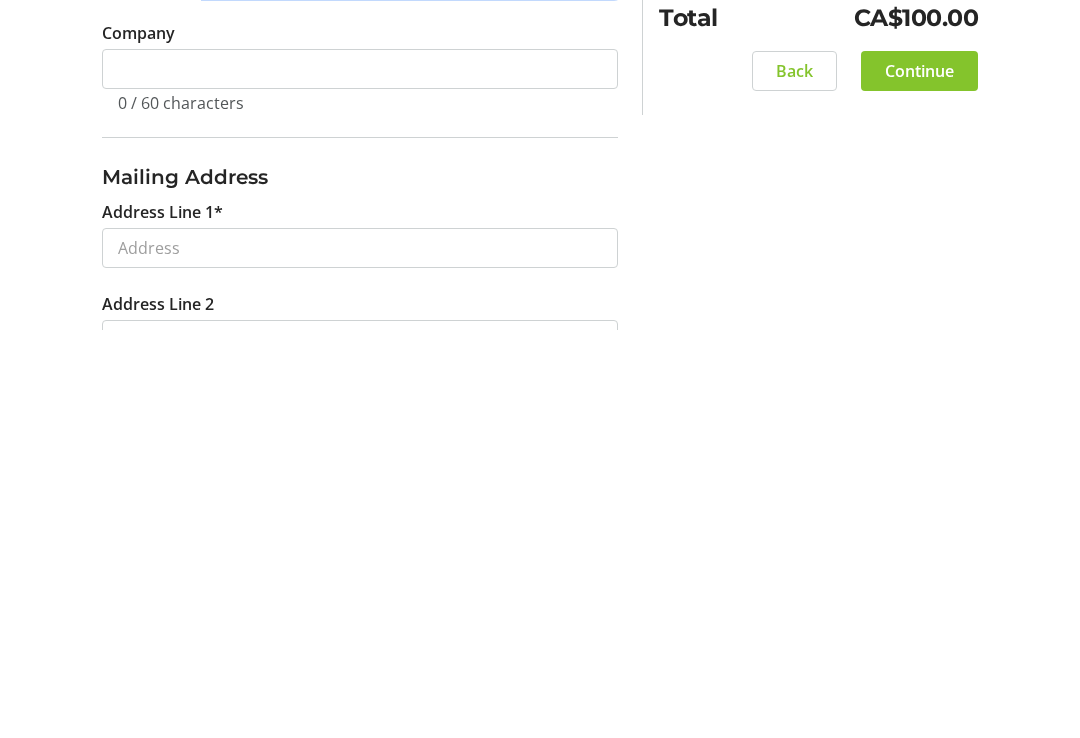 scroll, scrollTop: 348, scrollLeft: 0, axis: vertical 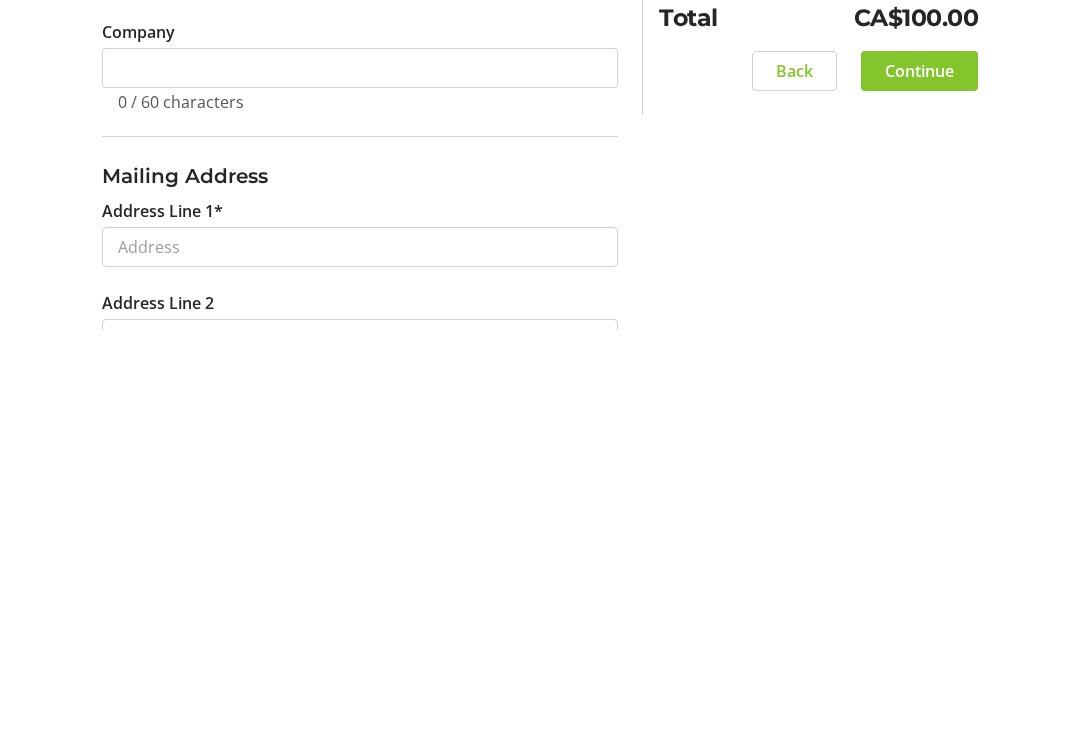 type on "(403) 370-5307" 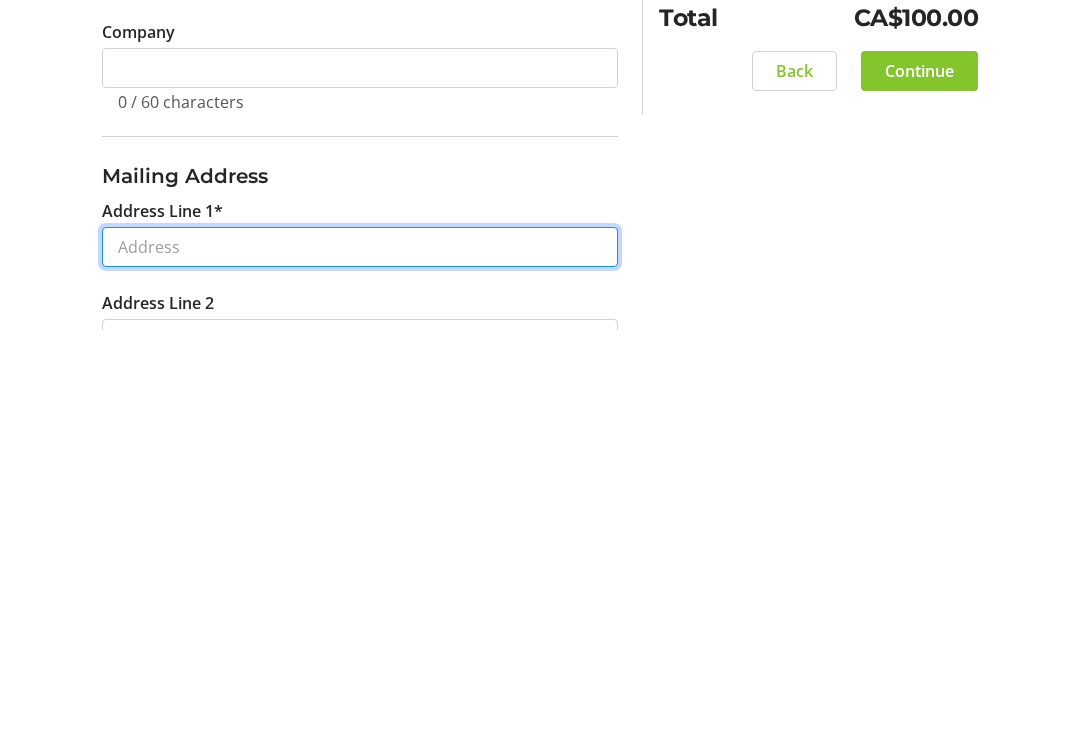 click on "Address Line 1*" at bounding box center (360, 655) 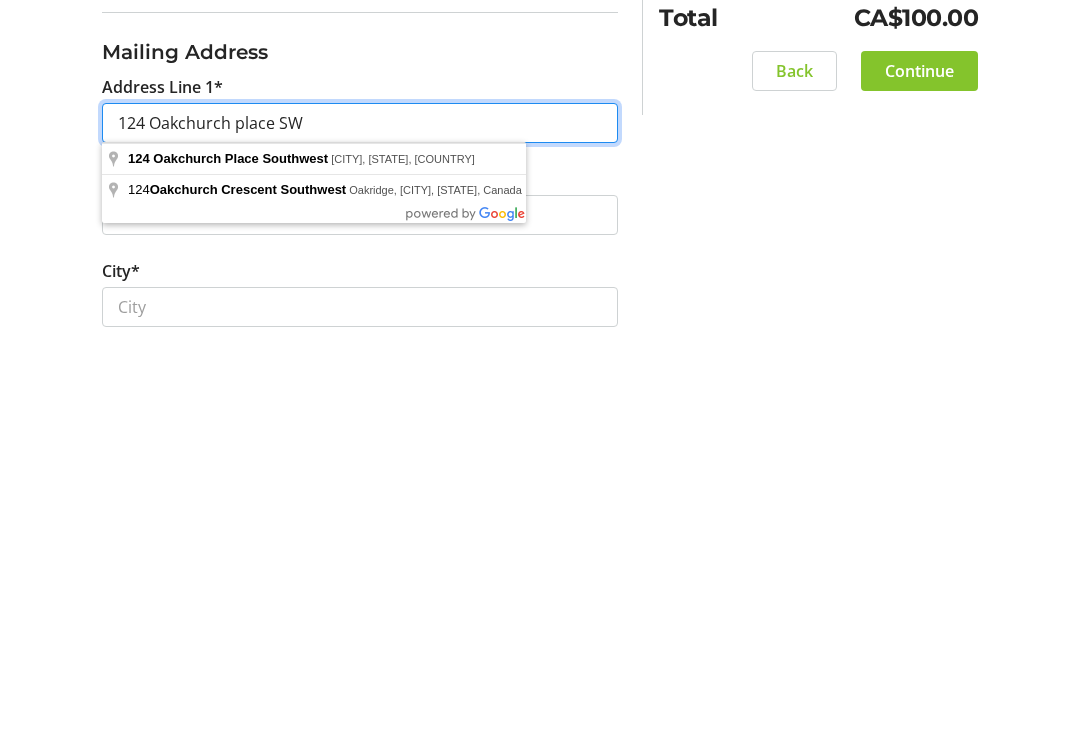type on "124 Oakchurch place SW" 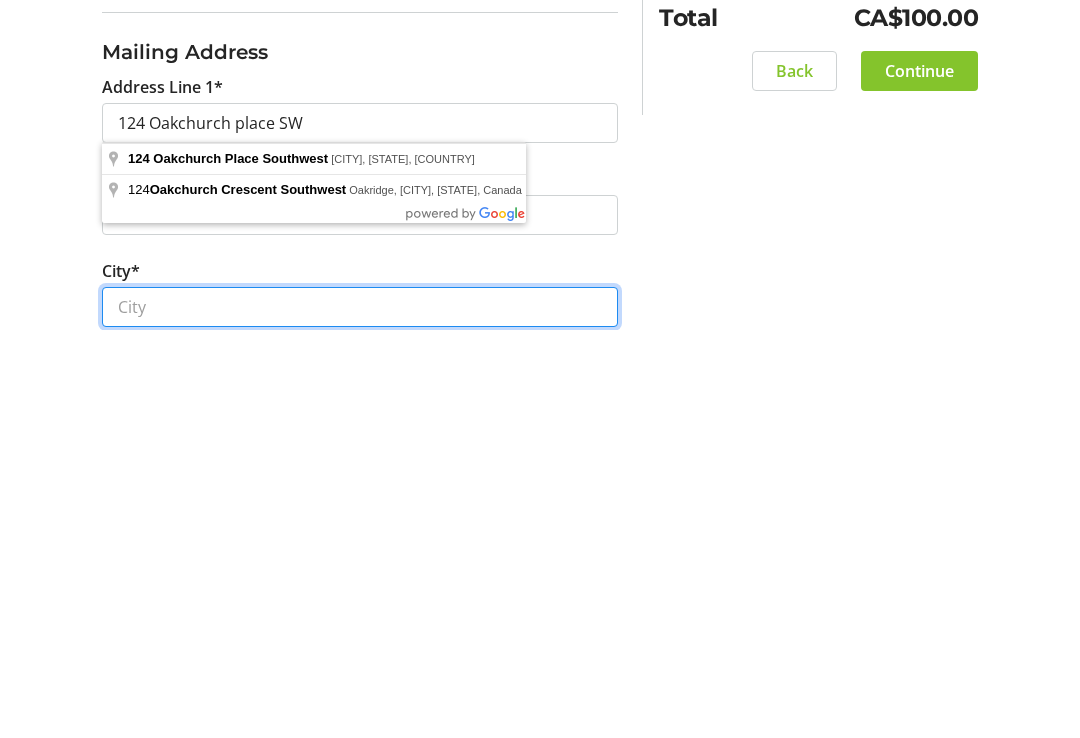 click on "City*" at bounding box center [360, 715] 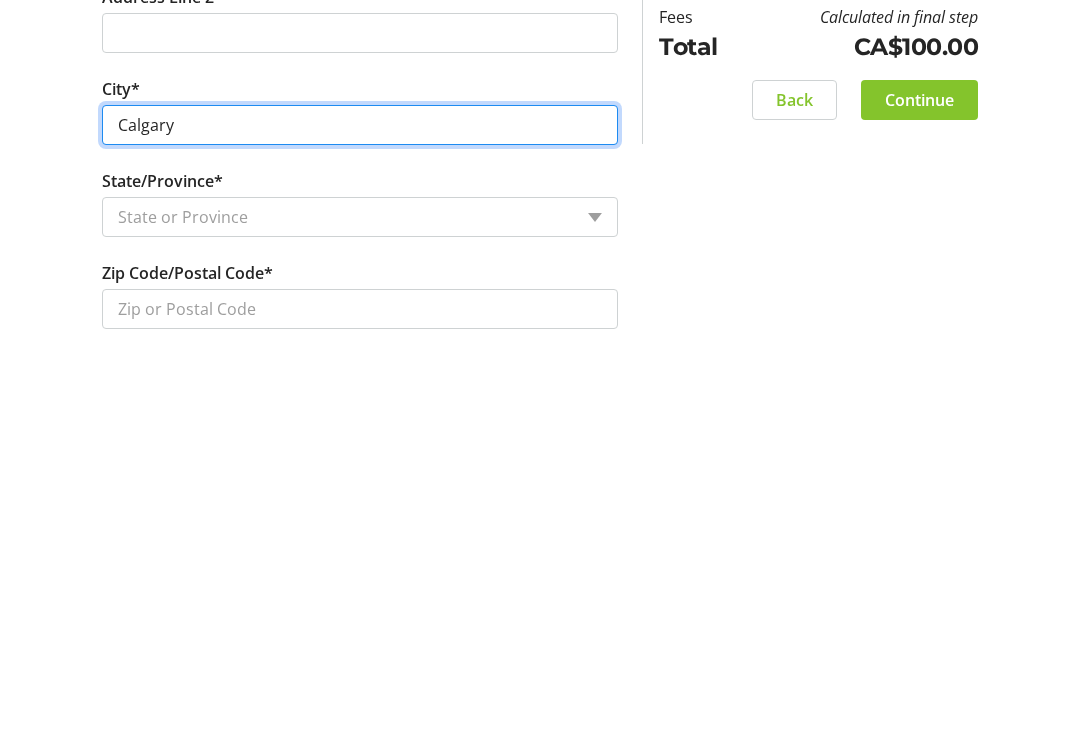 scroll, scrollTop: 690, scrollLeft: 0, axis: vertical 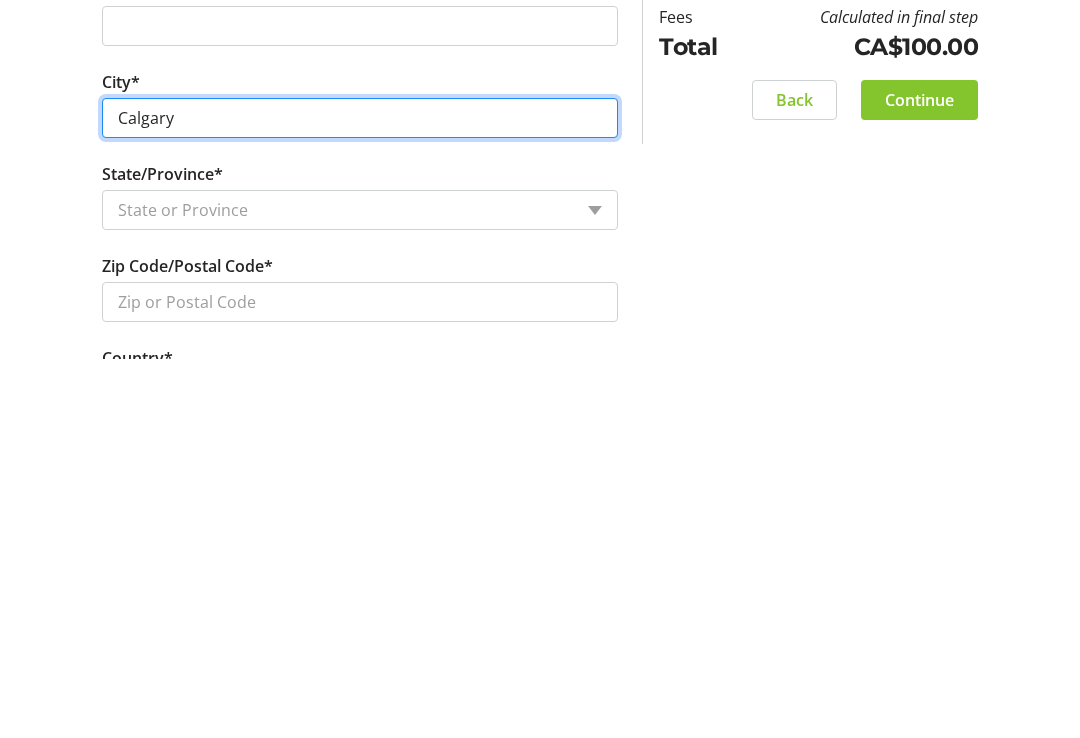 type on "Calgary" 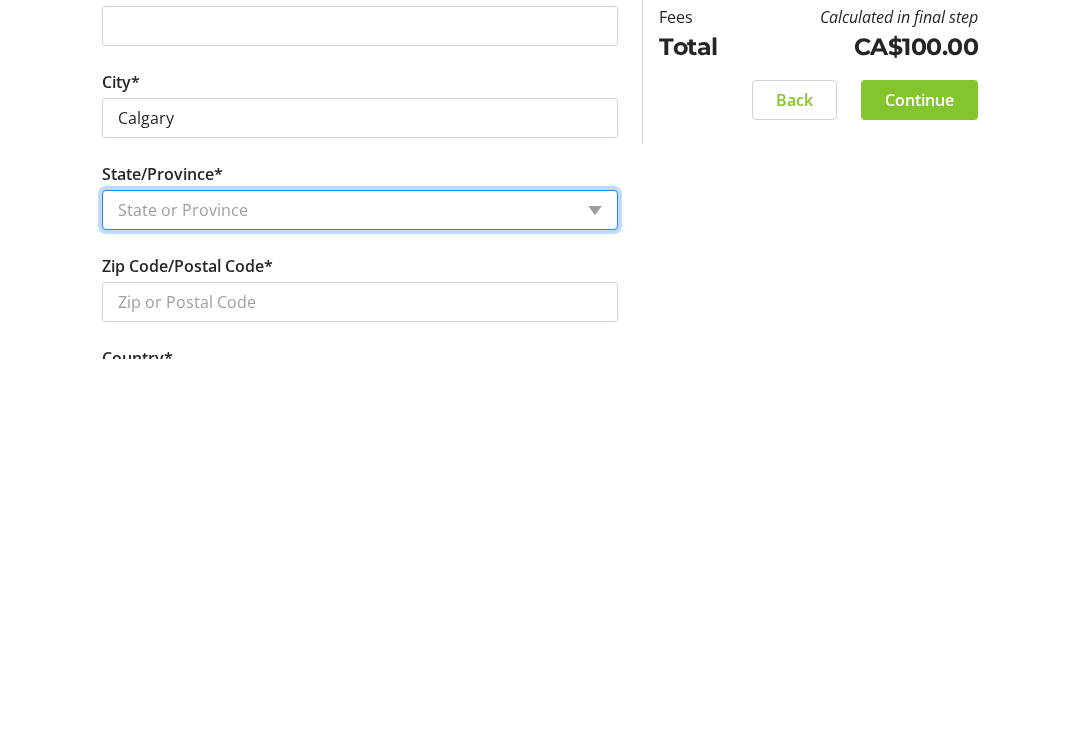 click on "State or Province  State or Province   Alberta   British Columbia   Manitoba   New Brunswick   Newfoundland and Labrador   Nova Scotia   Ontario   Prince Edward Island   Quebec   Saskatchewan   Northwest Territories   Nunavut   Yukon" at bounding box center (360, 589) 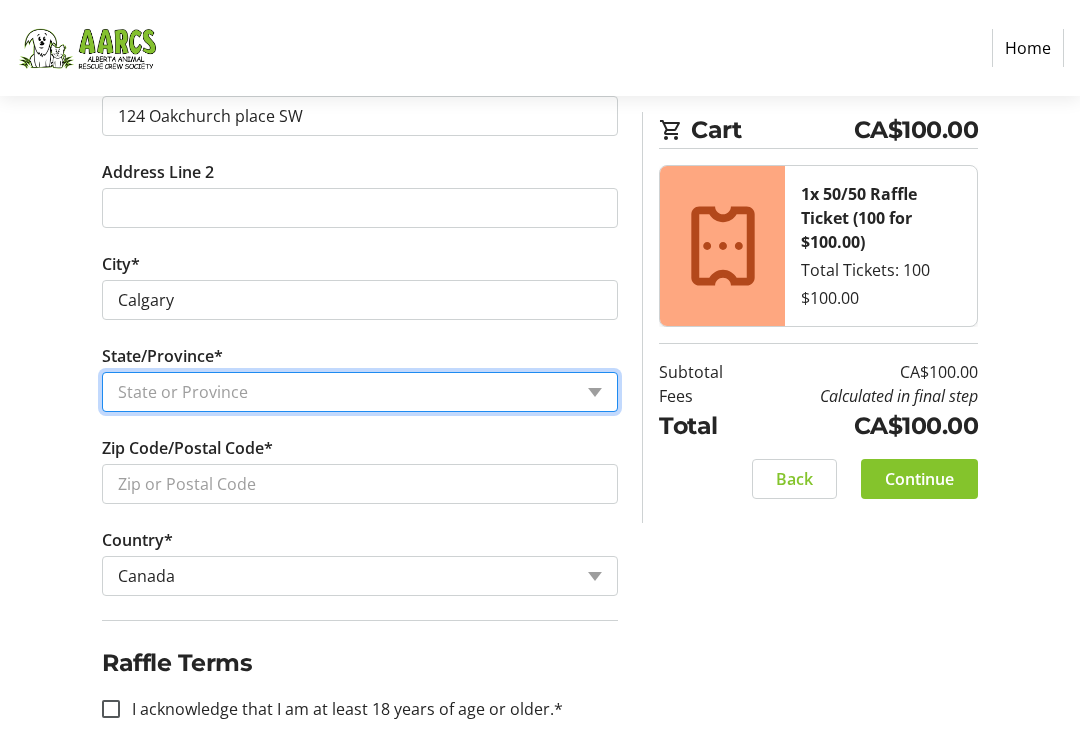 select on "AB" 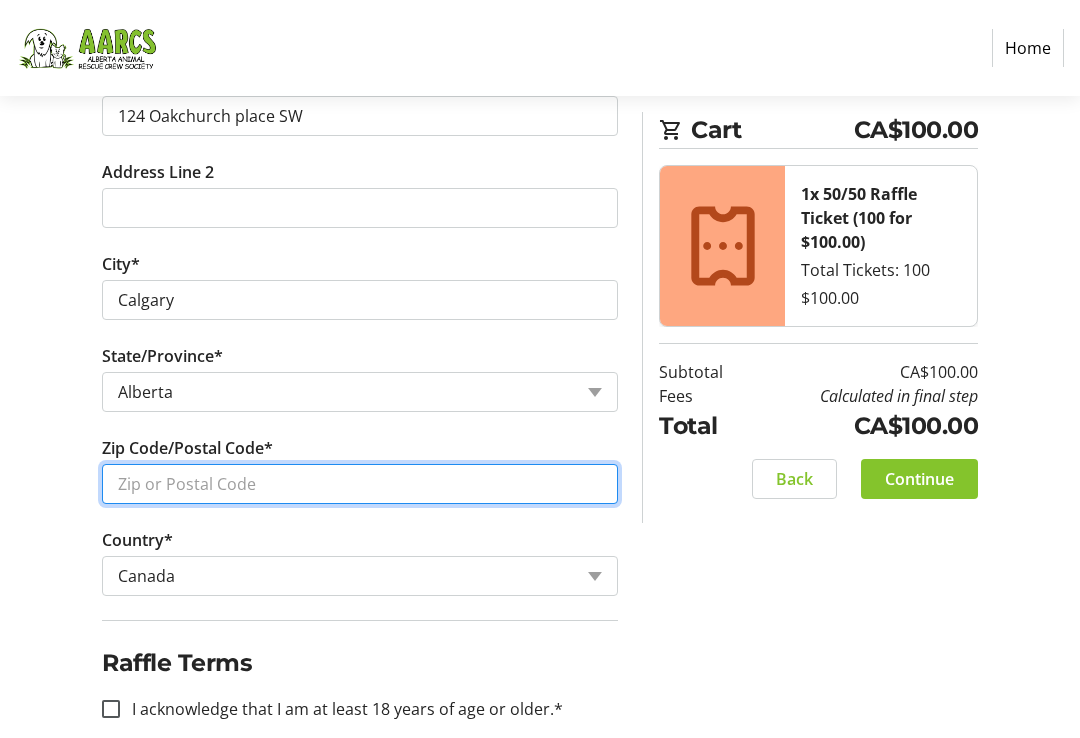 click on "Zip Code/Postal Code*" at bounding box center (360, 484) 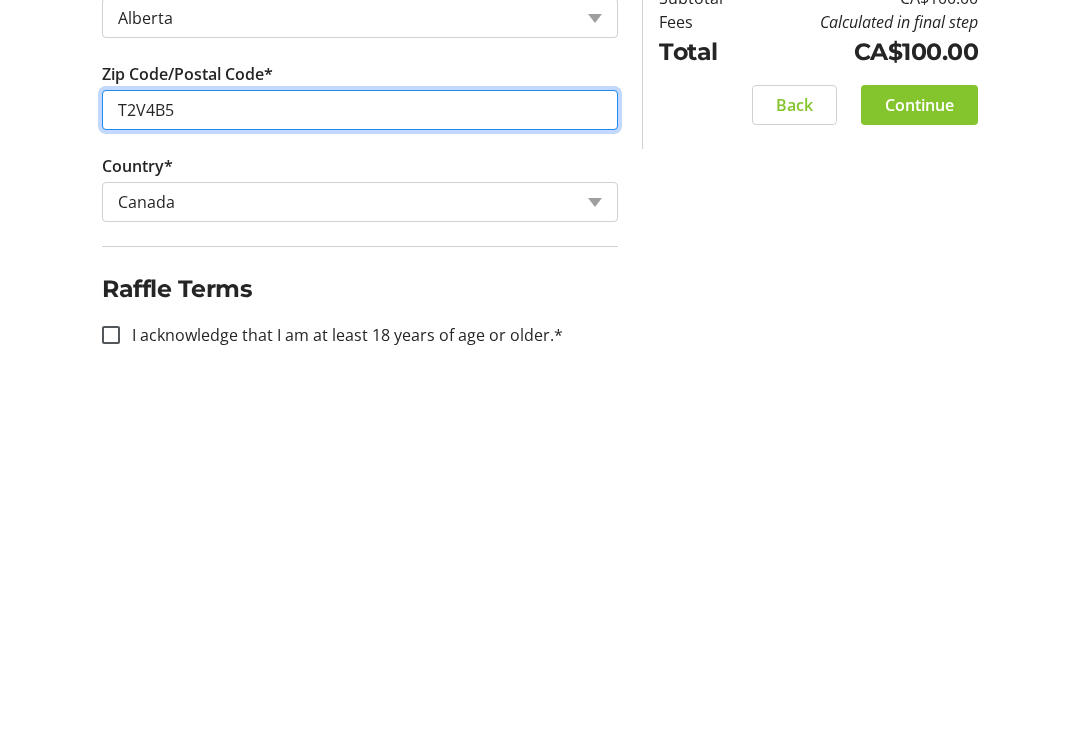 scroll, scrollTop: 916, scrollLeft: 0, axis: vertical 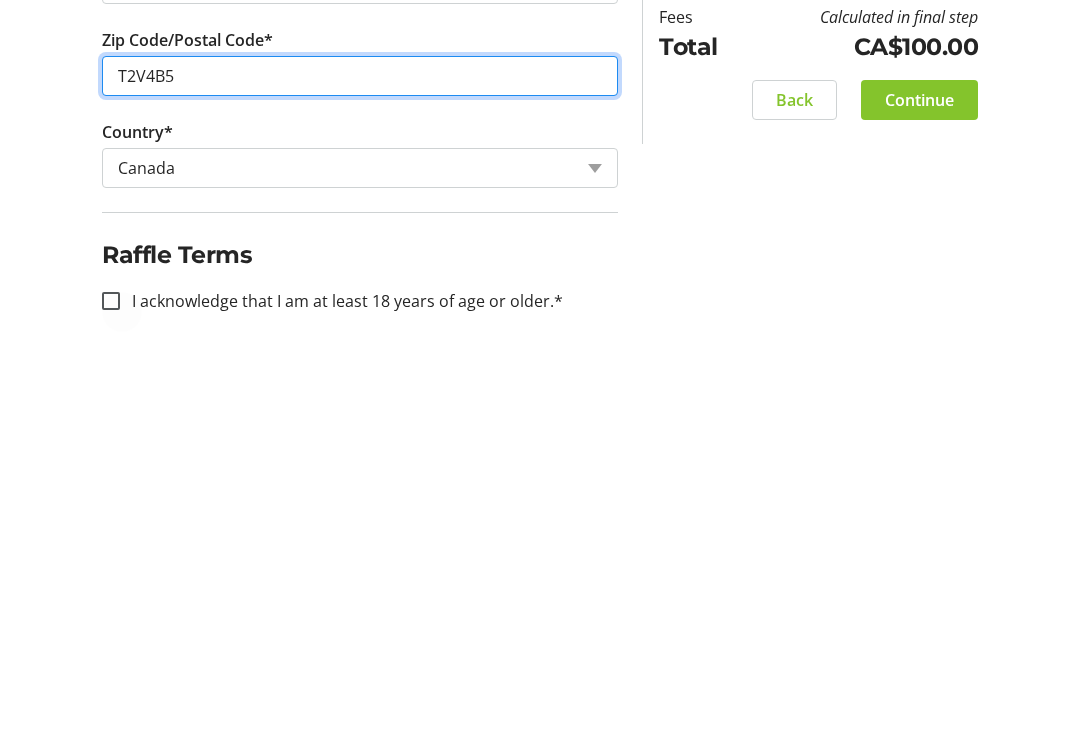 type on "T2V4B5" 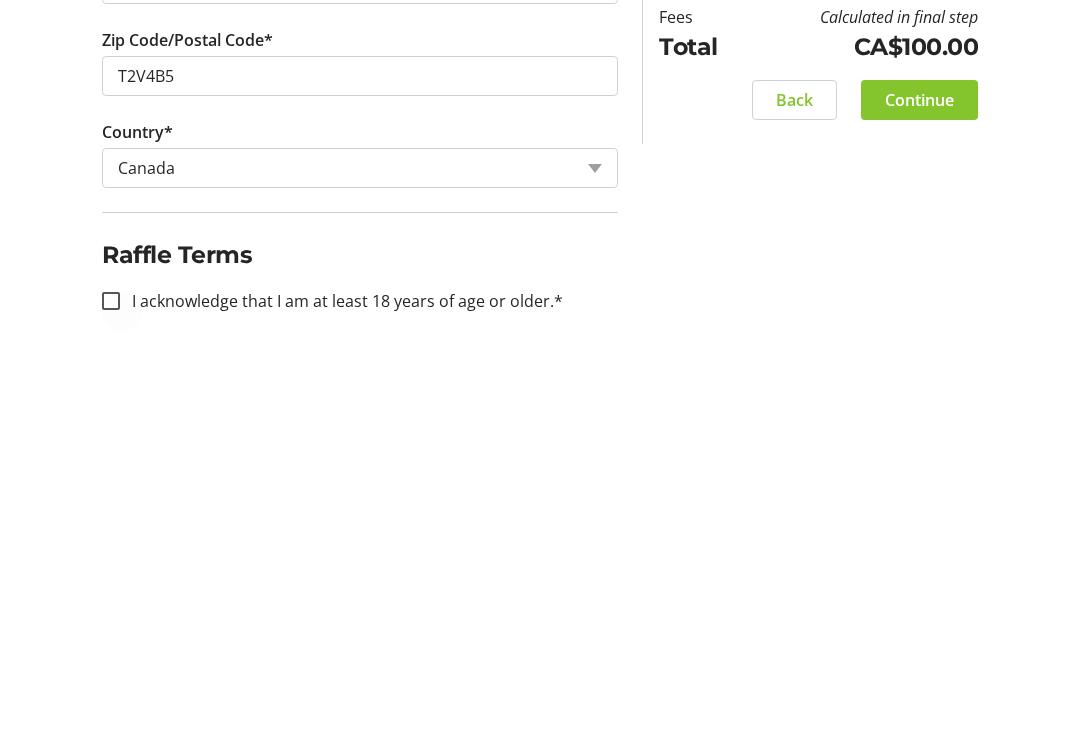click at bounding box center (111, 680) 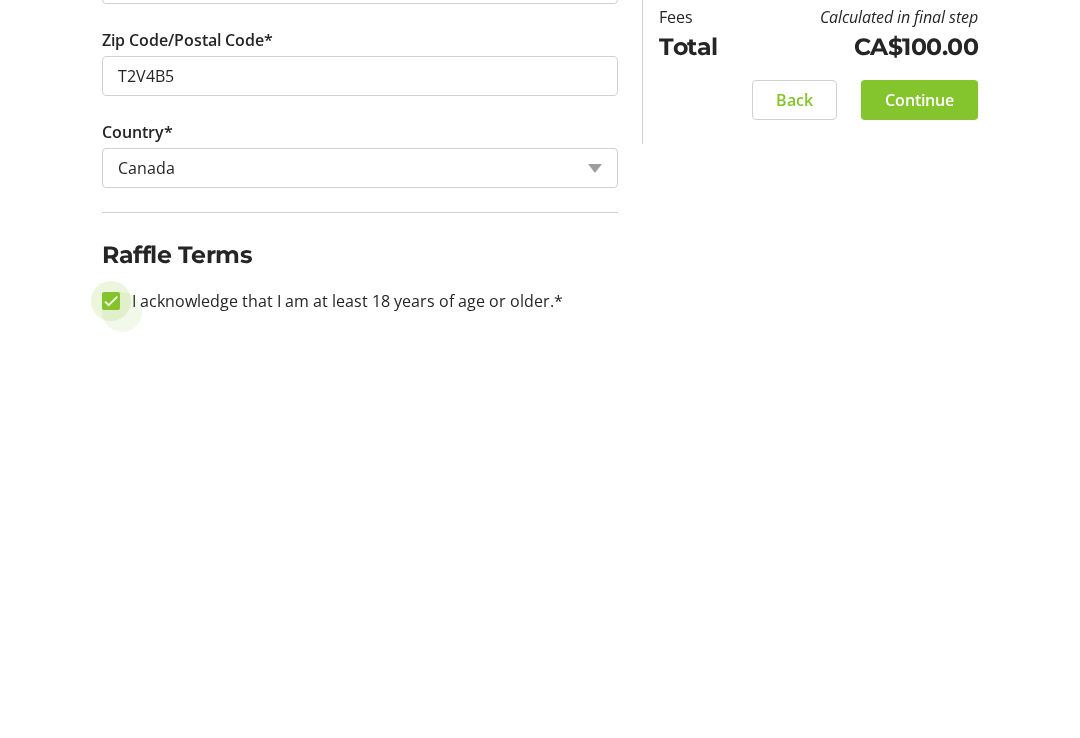 checkbox on "true" 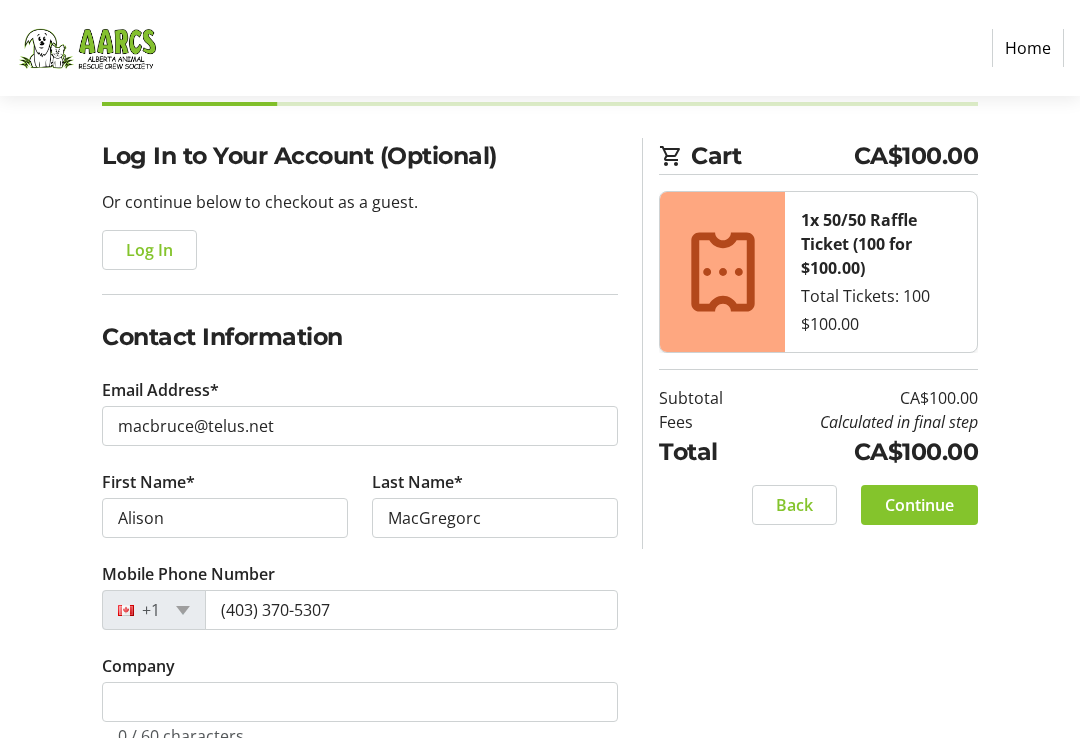 scroll, scrollTop: 121, scrollLeft: 0, axis: vertical 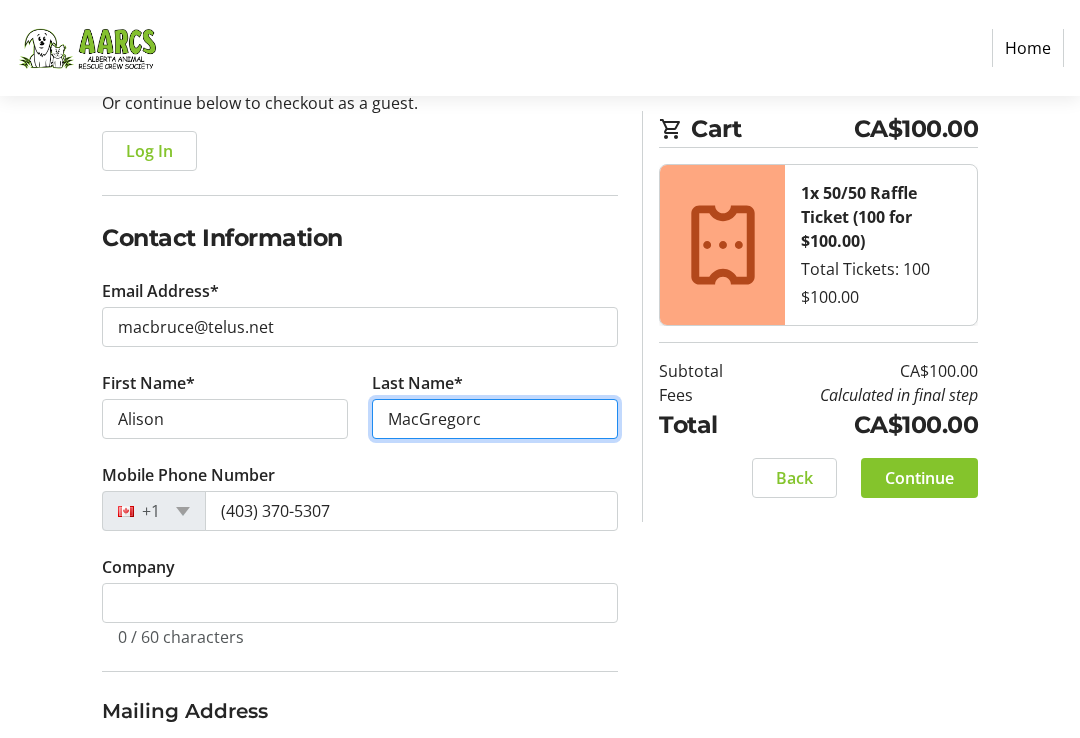 click on "MacGregorc" at bounding box center (495, 420) 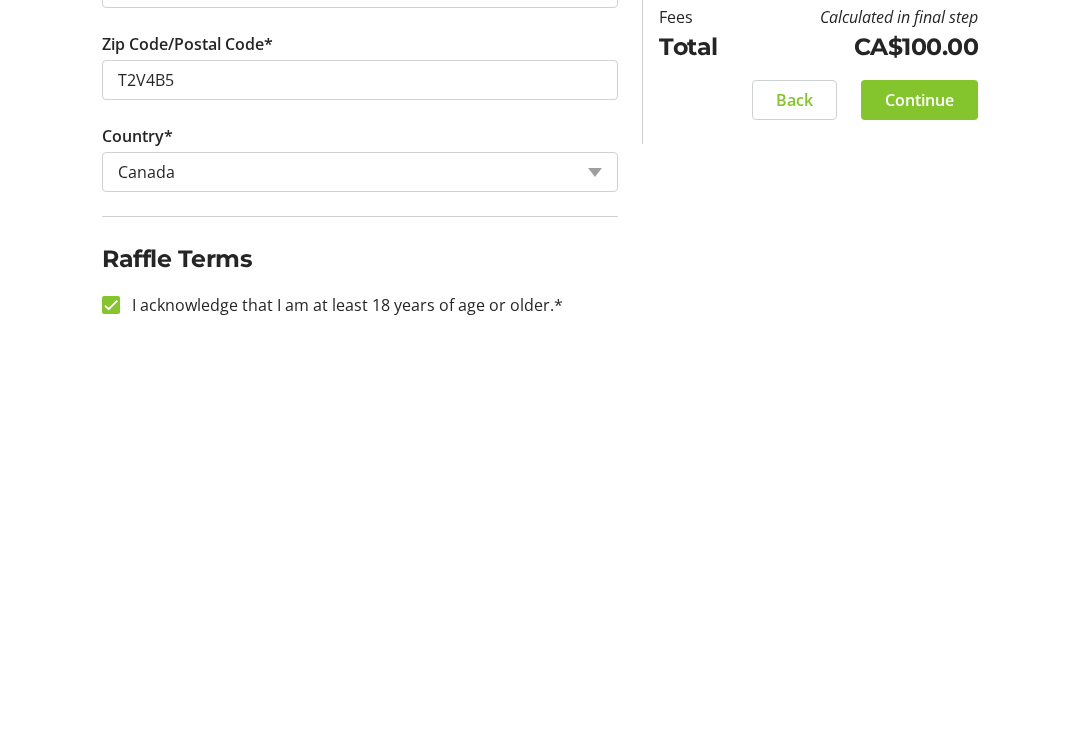 scroll, scrollTop: 916, scrollLeft: 0, axis: vertical 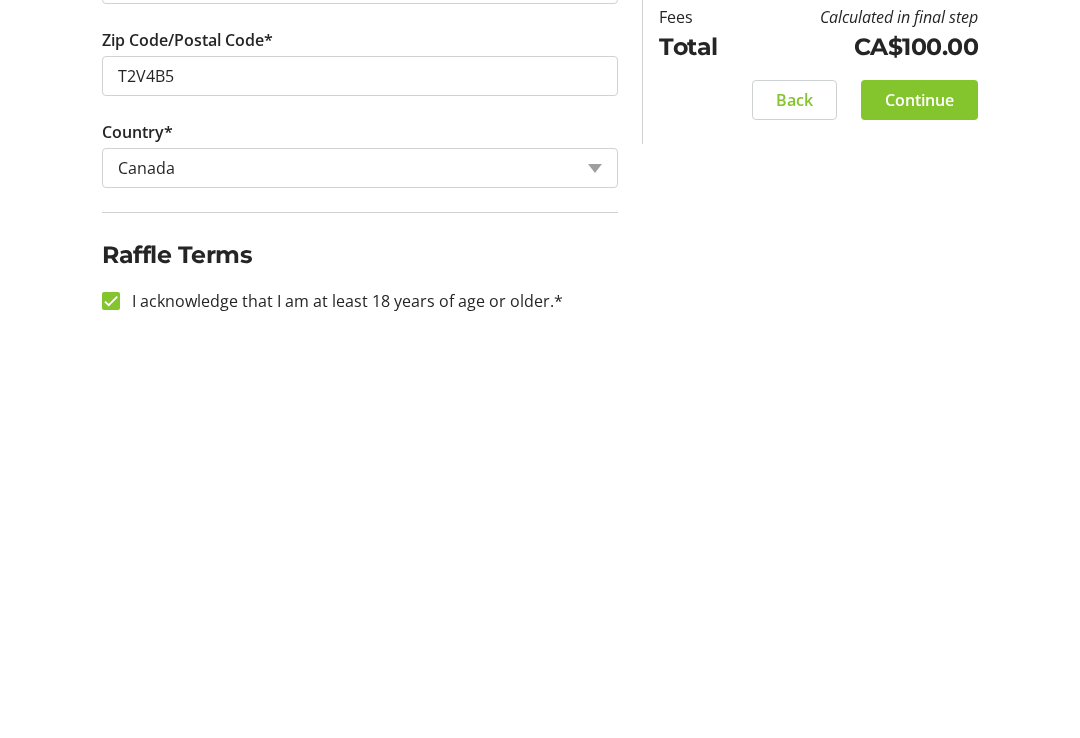 type on "MacGregor" 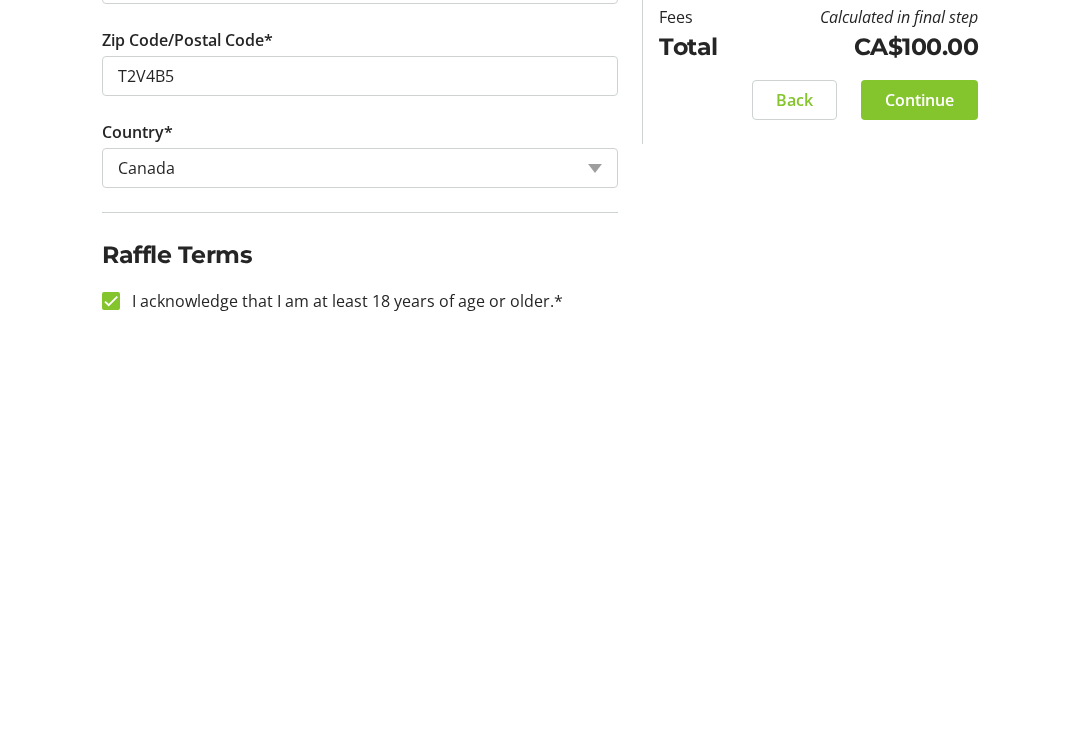 click on "Continue" 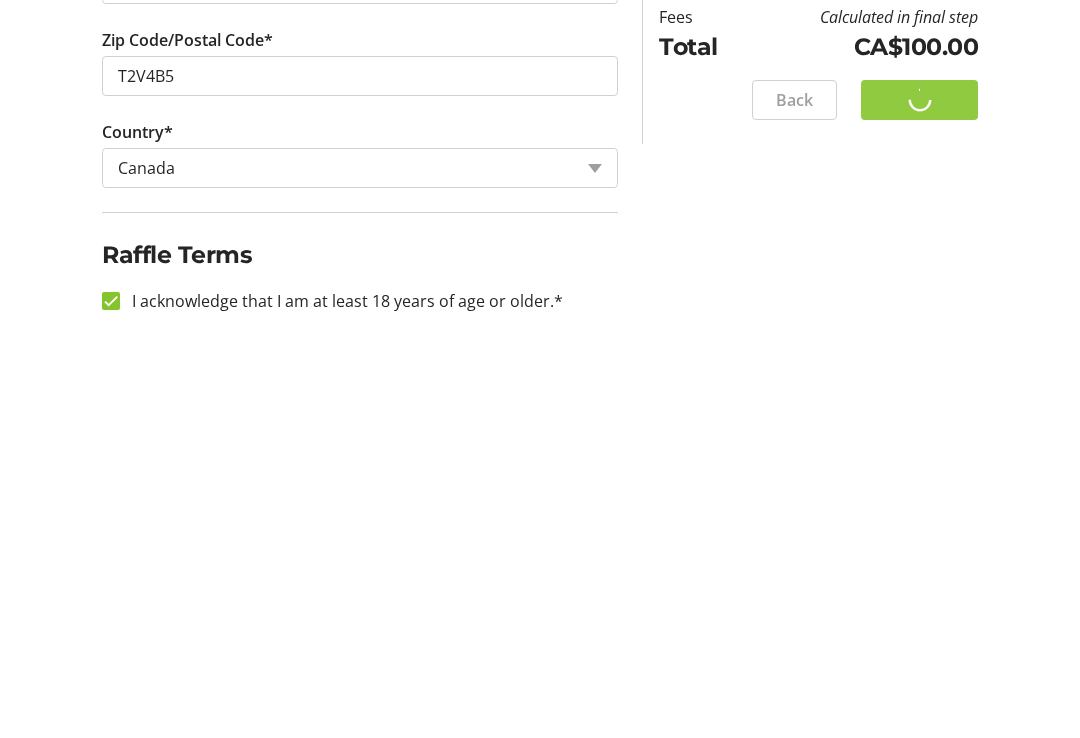 scroll, scrollTop: 887, scrollLeft: 0, axis: vertical 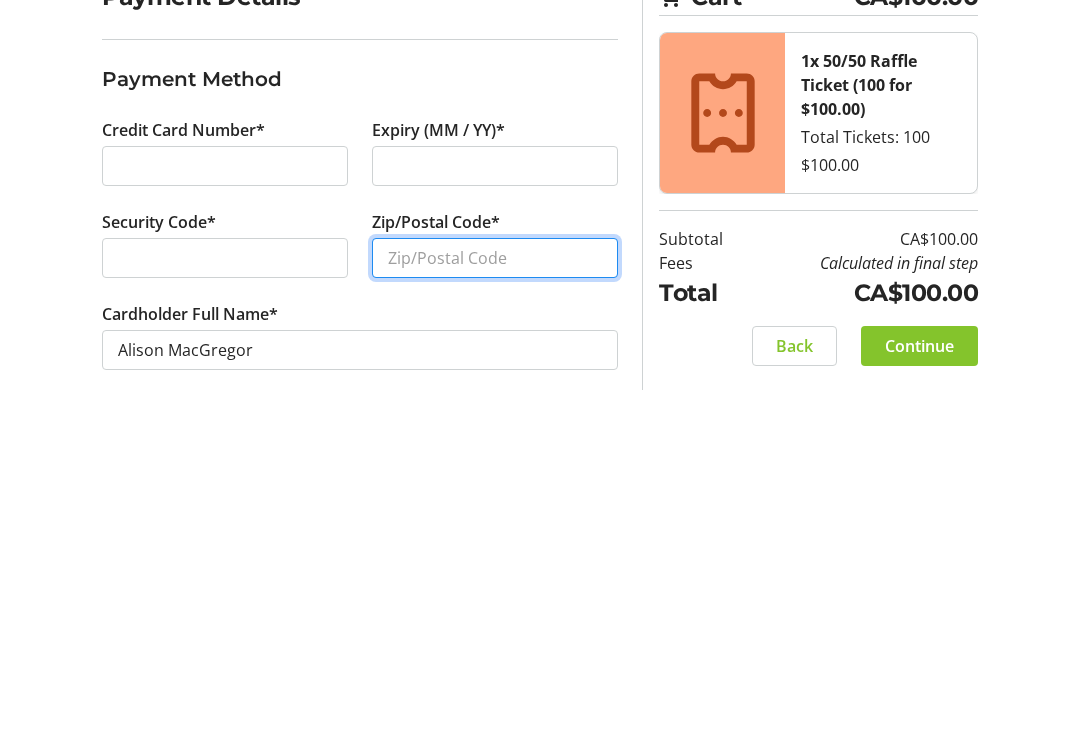 click on "Zip/Postal Code*" at bounding box center [495, 539] 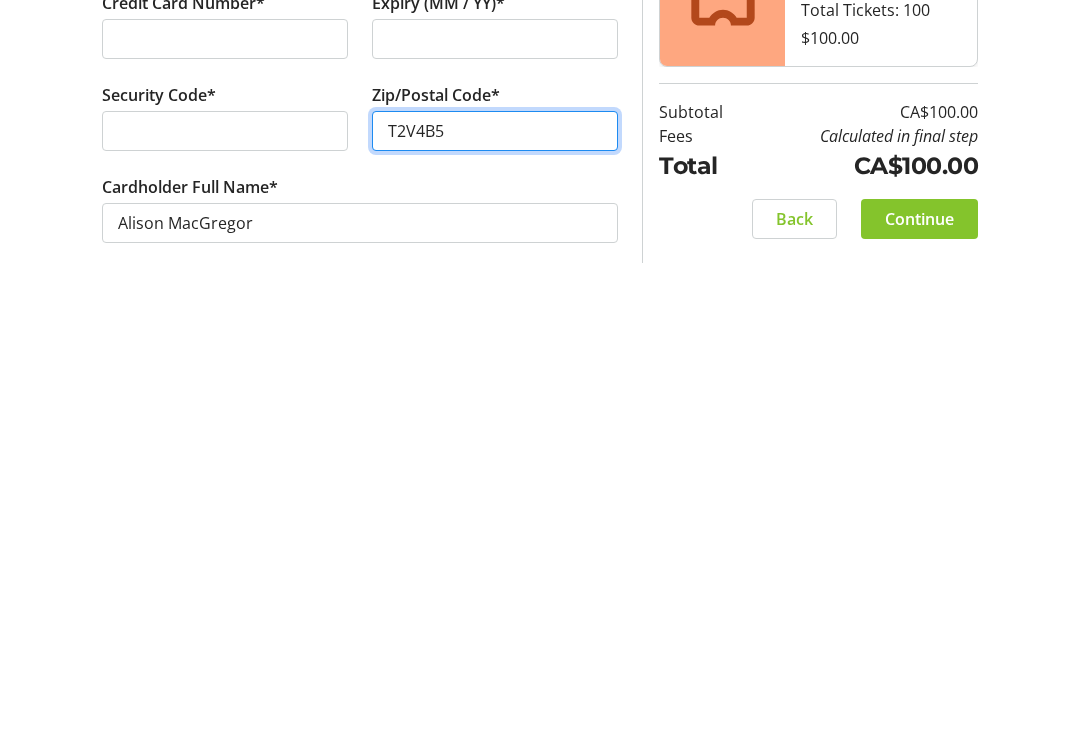 type on "T2V4B5" 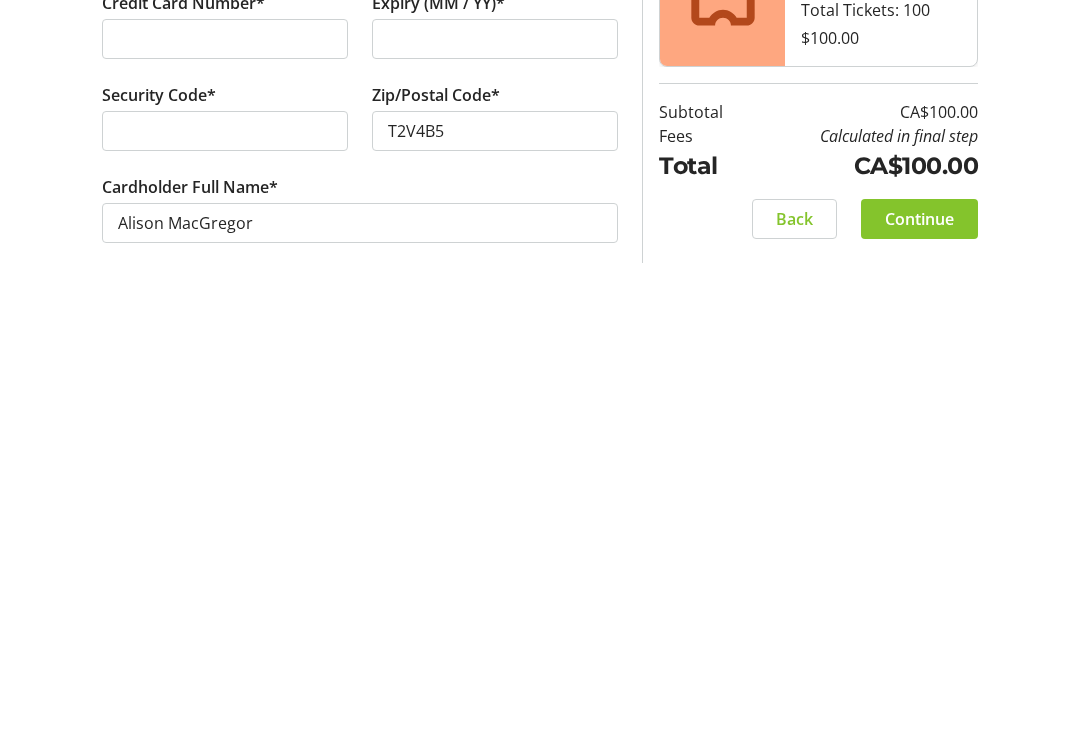 click on "Continue" 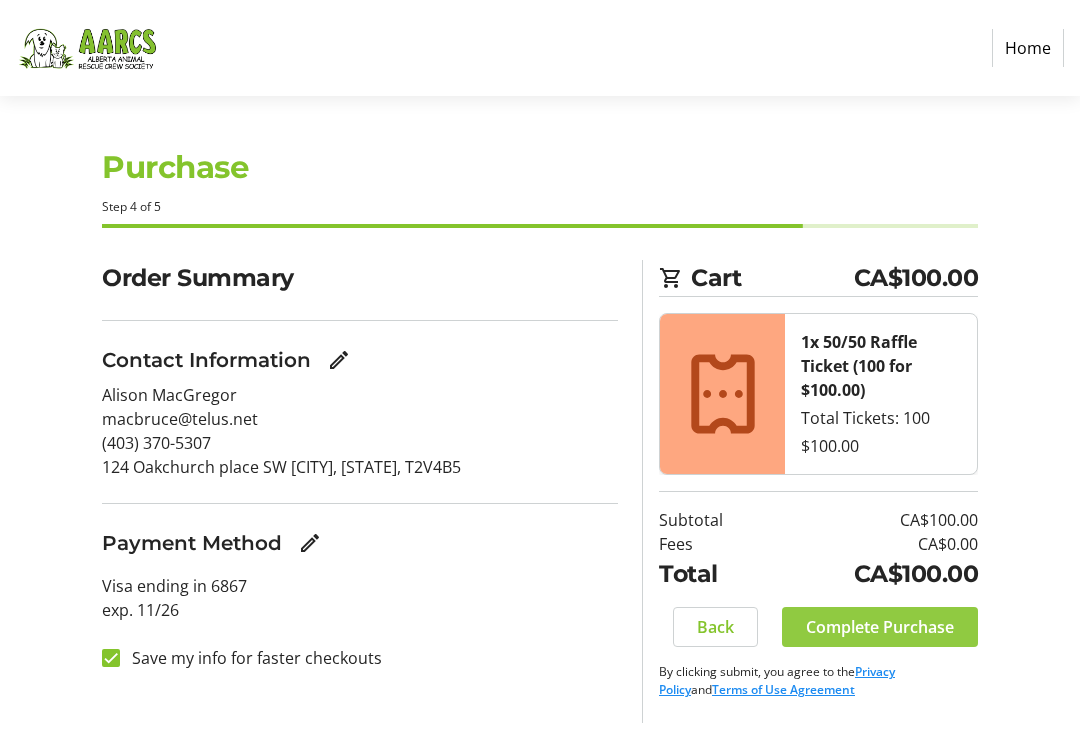 click on "Complete Purchase" 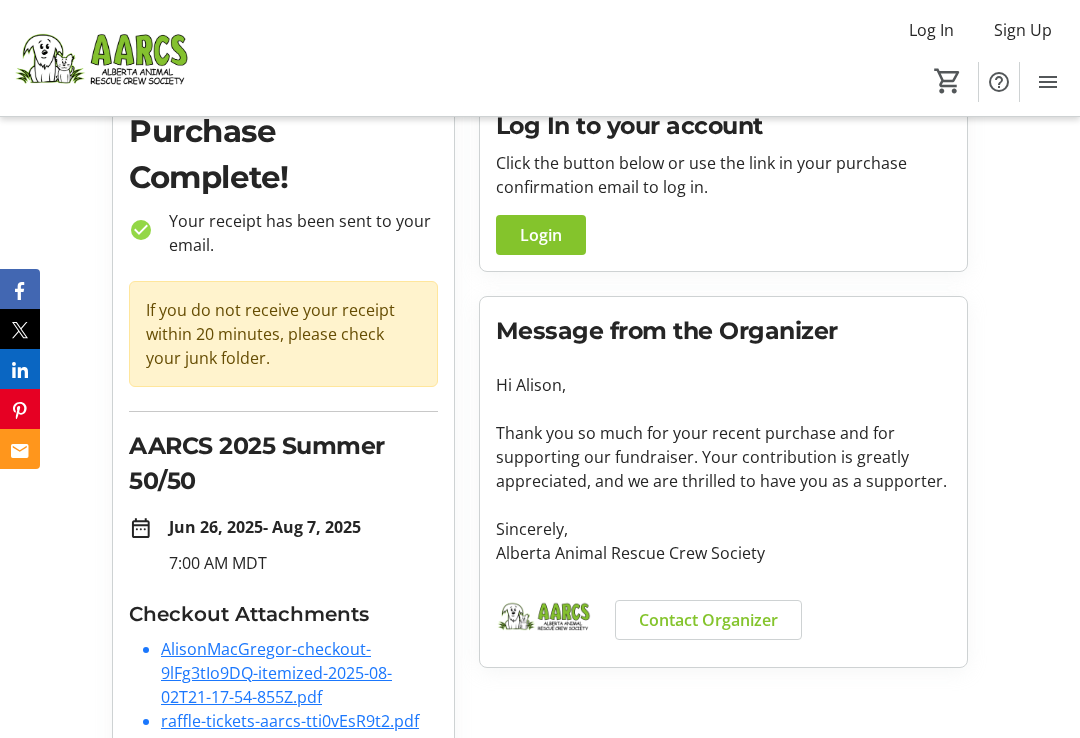 scroll, scrollTop: 92, scrollLeft: 0, axis: vertical 